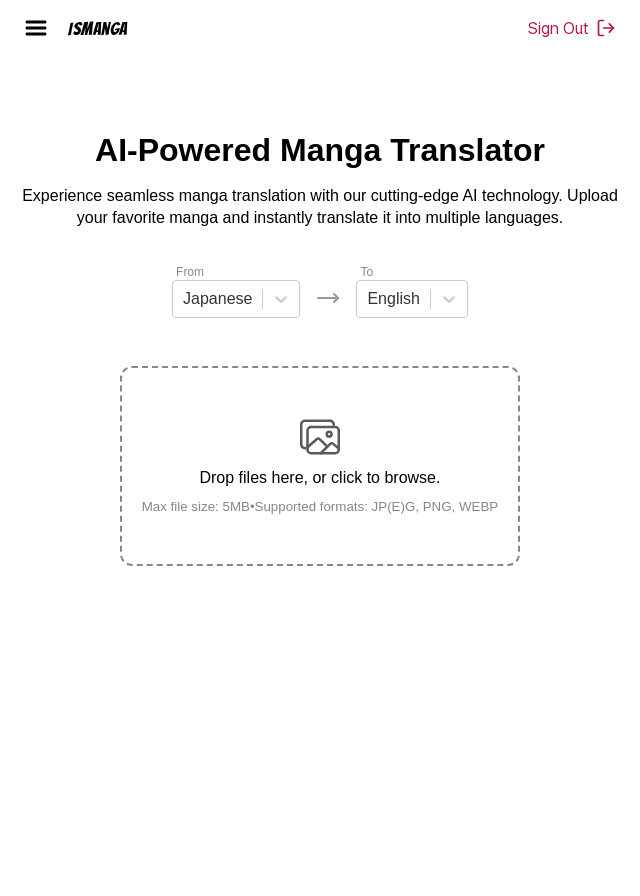 scroll, scrollTop: 0, scrollLeft: 0, axis: both 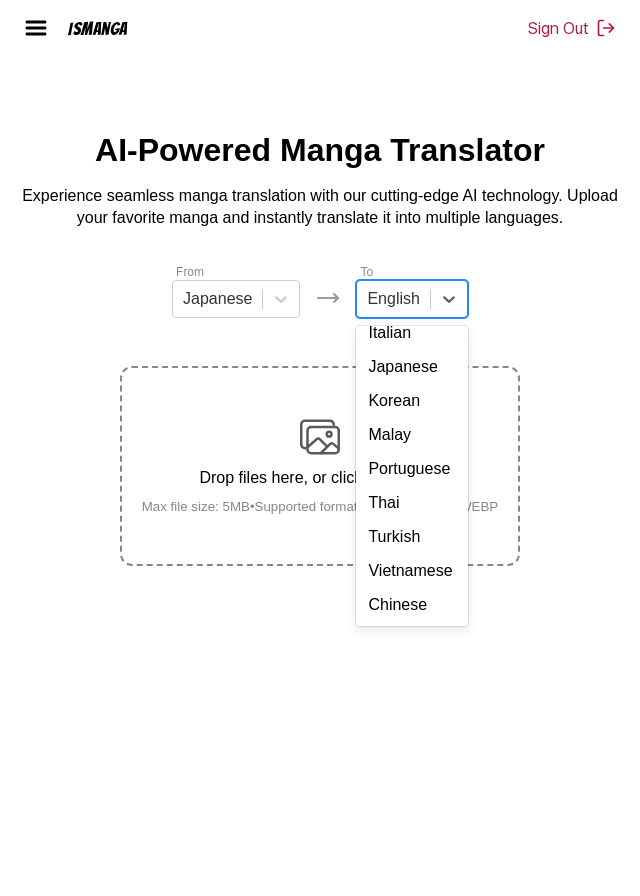 click on "Chinese" at bounding box center [411, 605] 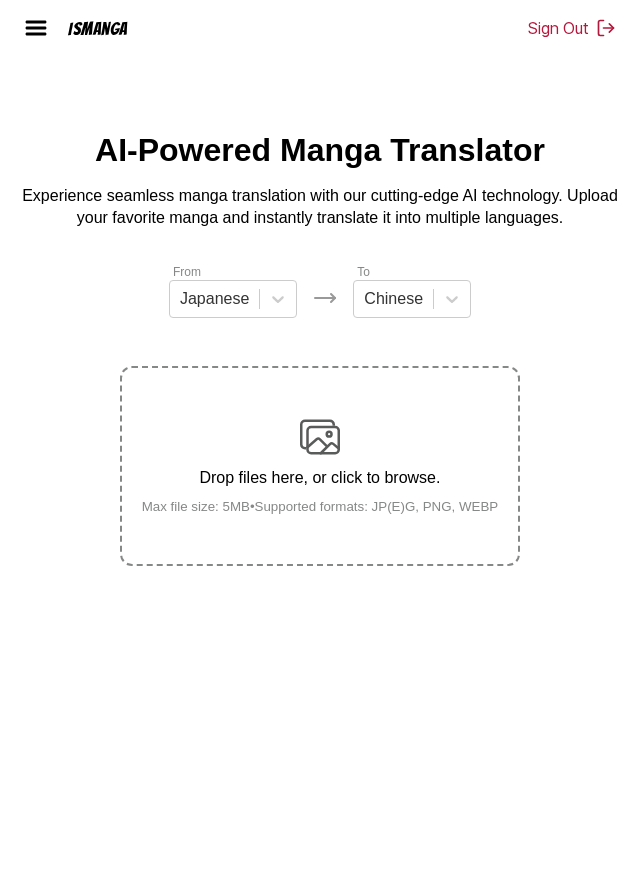 click on "Drop files here, or click to browse. Max file size: 5MB  •  Supported formats: JP(E)G, PNG, WEBP" at bounding box center (320, 465) 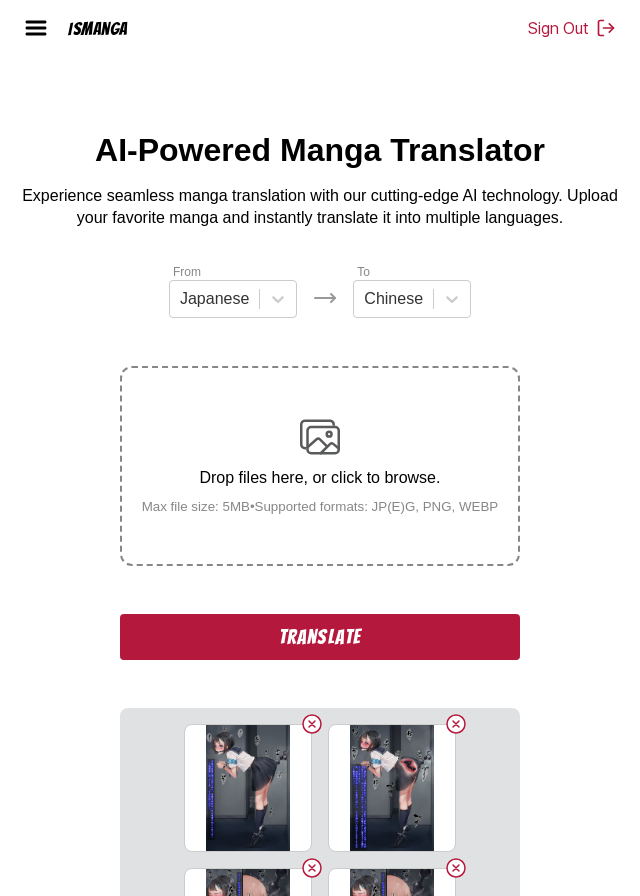 click on "Translate" at bounding box center [320, 637] 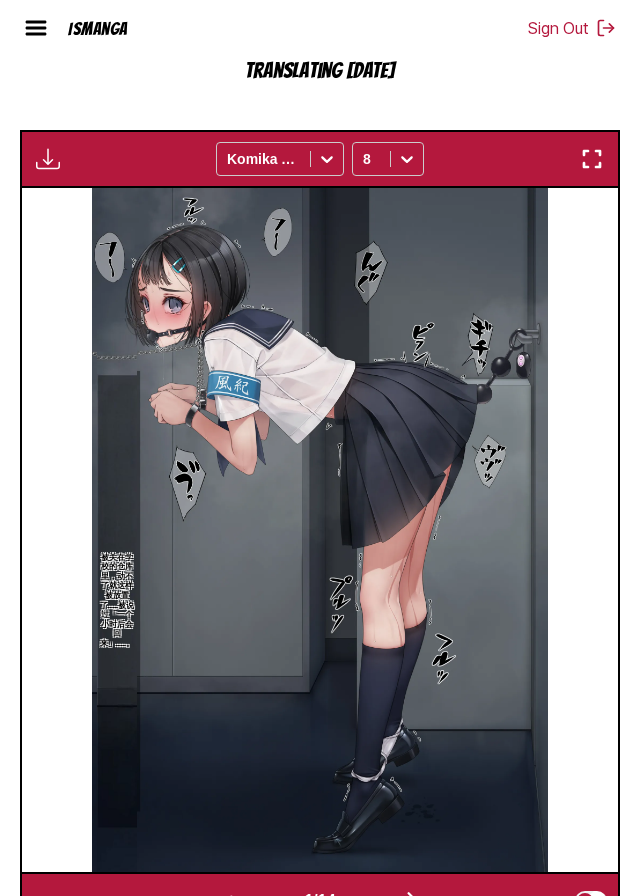 scroll, scrollTop: 729, scrollLeft: 0, axis: vertical 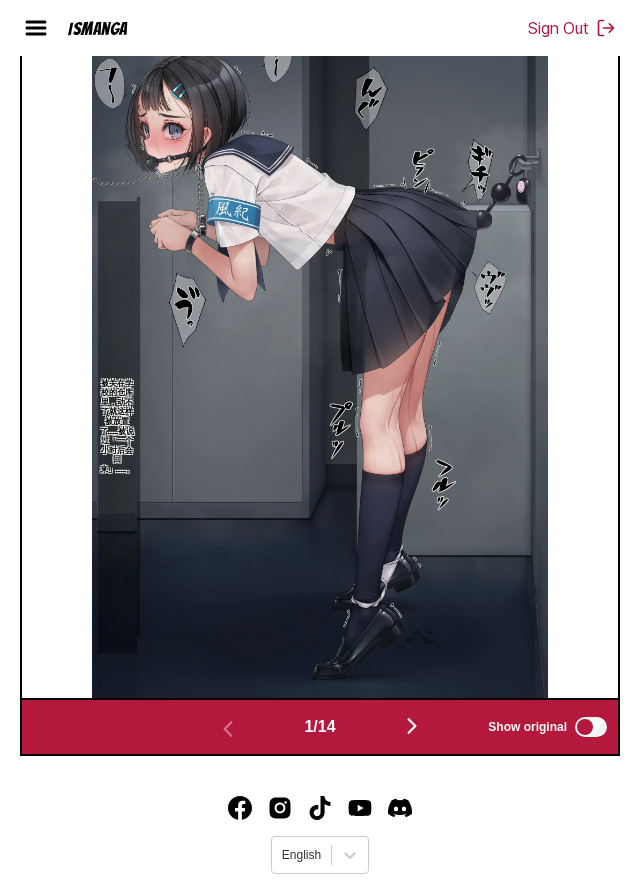 click at bounding box center (412, 726) 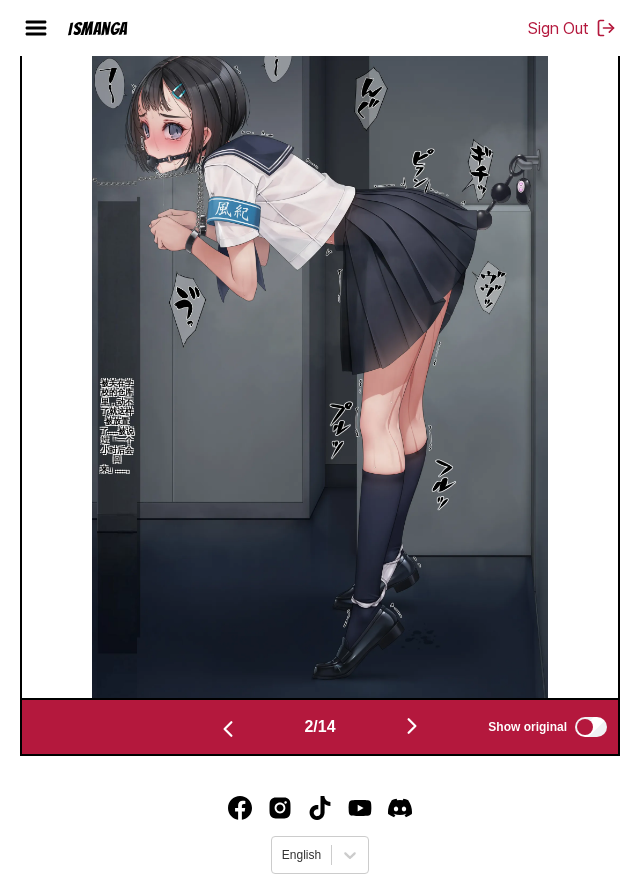 scroll, scrollTop: 0, scrollLeft: 604, axis: horizontal 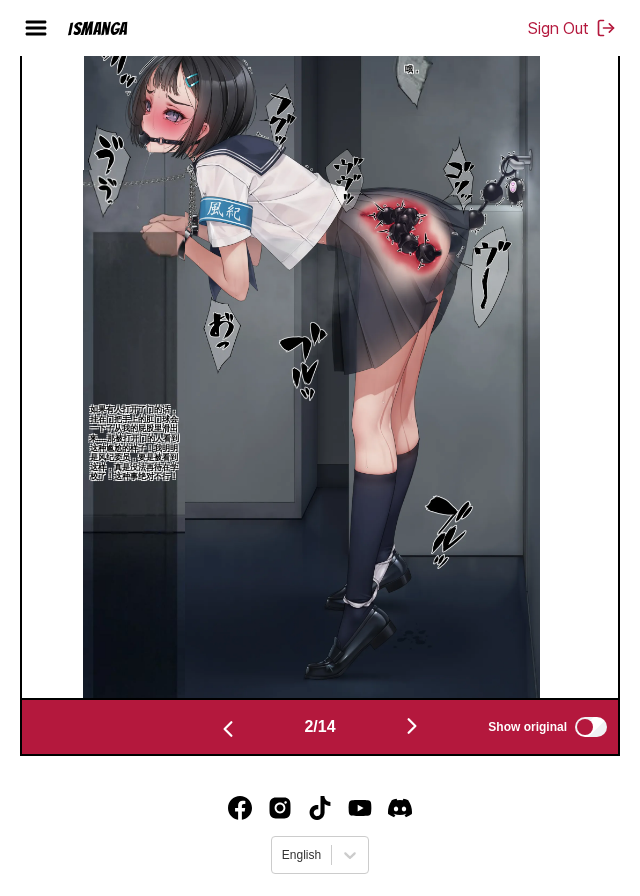 click at bounding box center [412, 726] 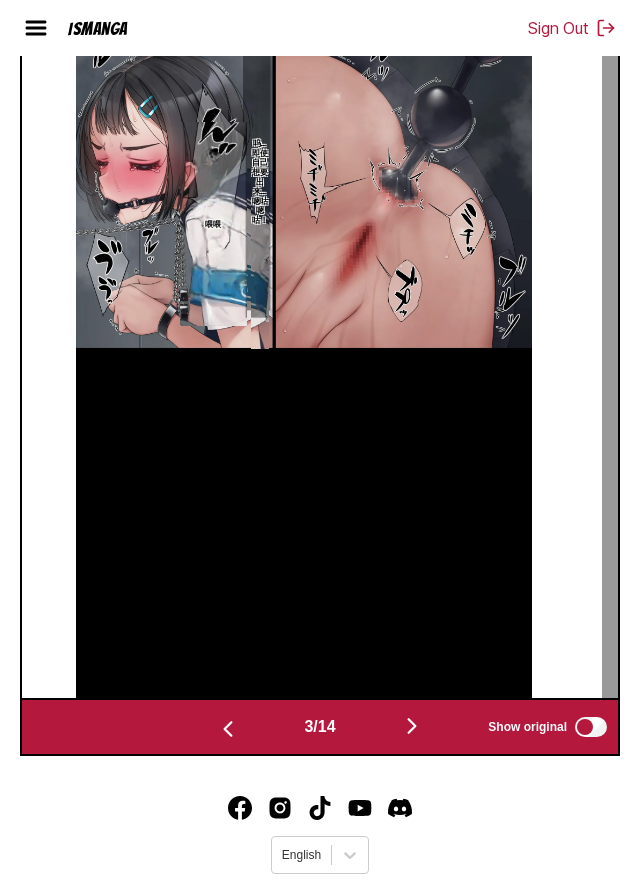 click at bounding box center (412, 726) 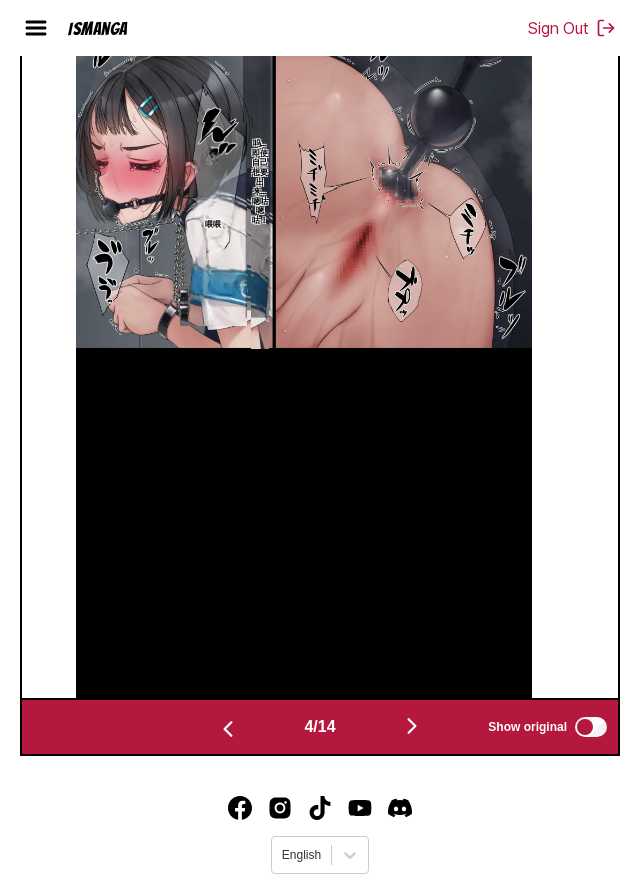 scroll, scrollTop: 0, scrollLeft: 1812, axis: horizontal 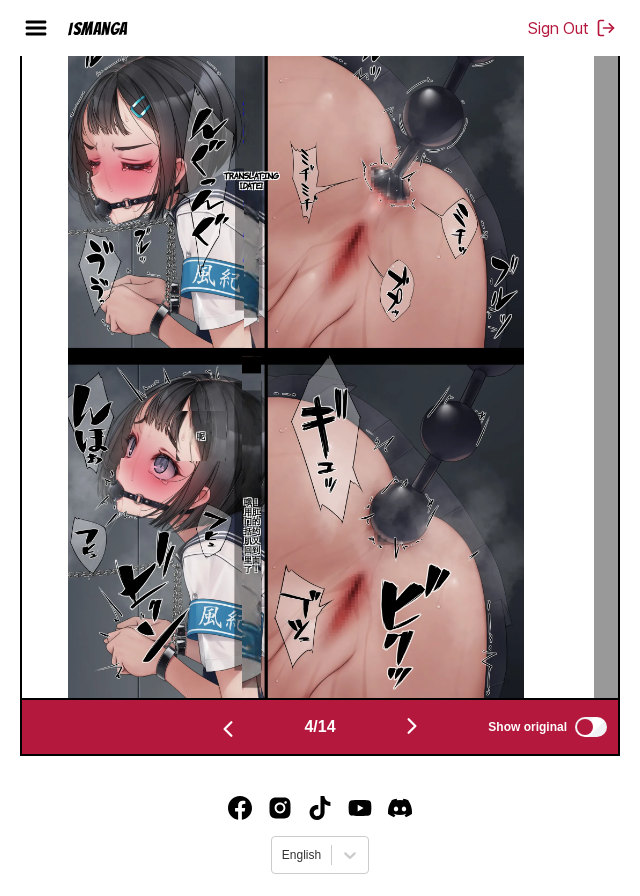 click at bounding box center (412, 726) 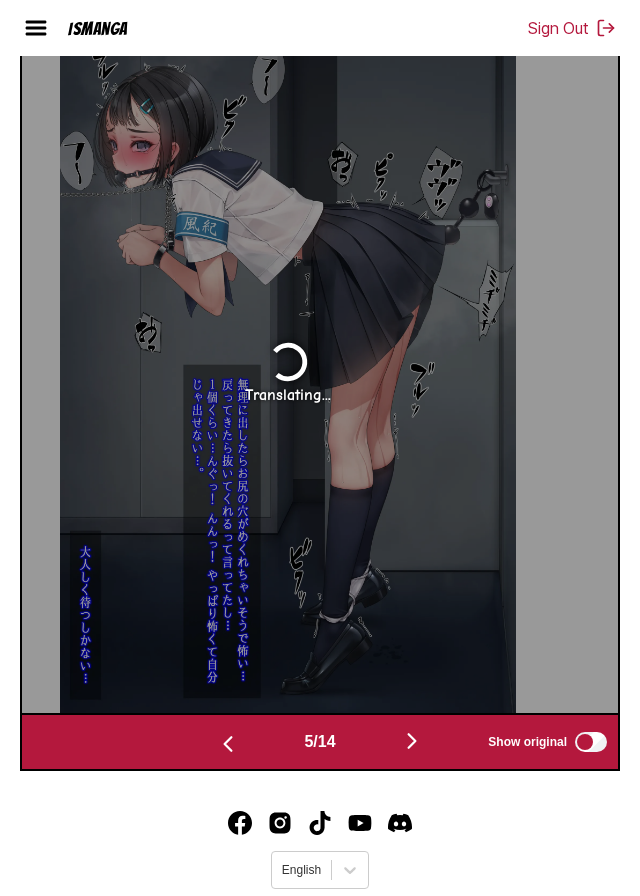 scroll, scrollTop: 712, scrollLeft: 0, axis: vertical 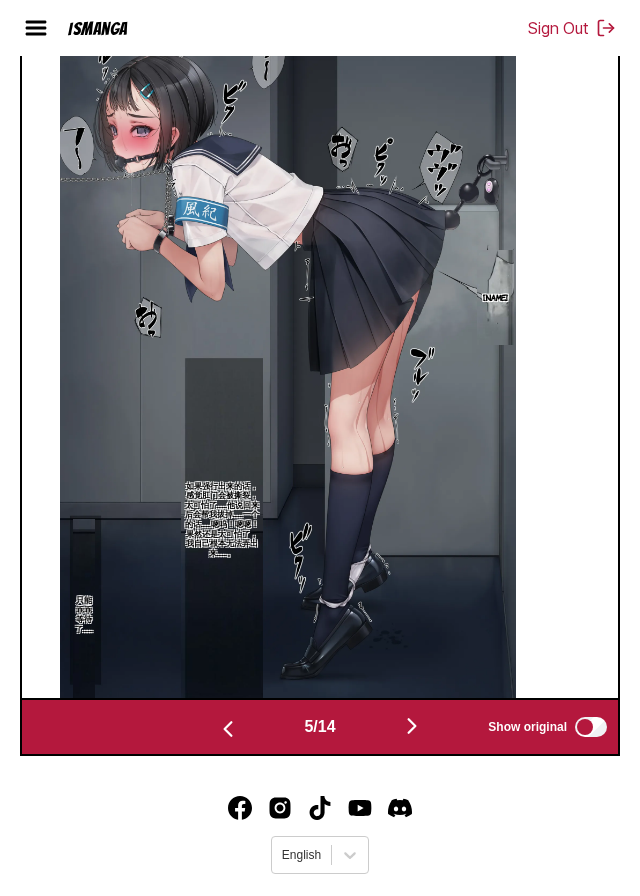 click at bounding box center (412, 726) 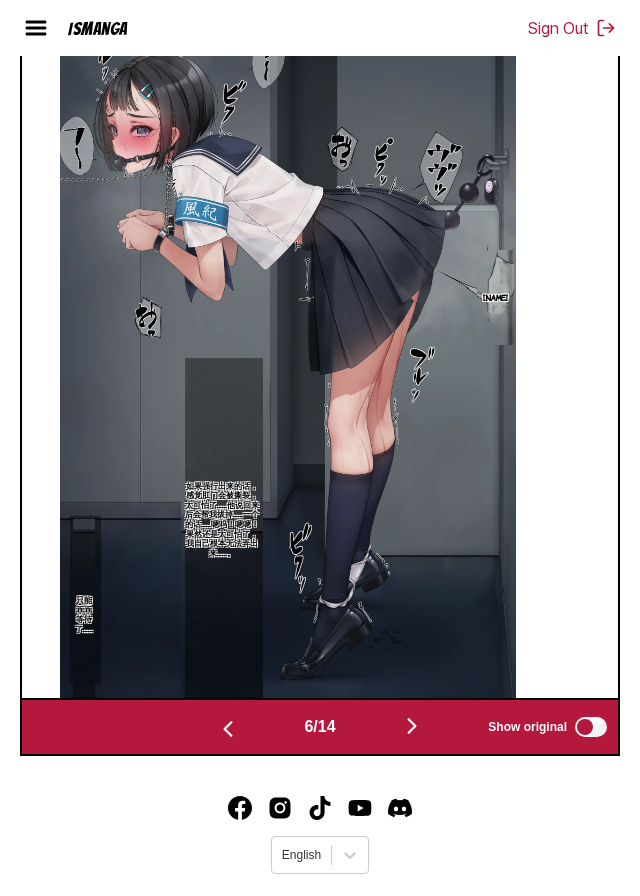 scroll, scrollTop: 0, scrollLeft: 3020, axis: horizontal 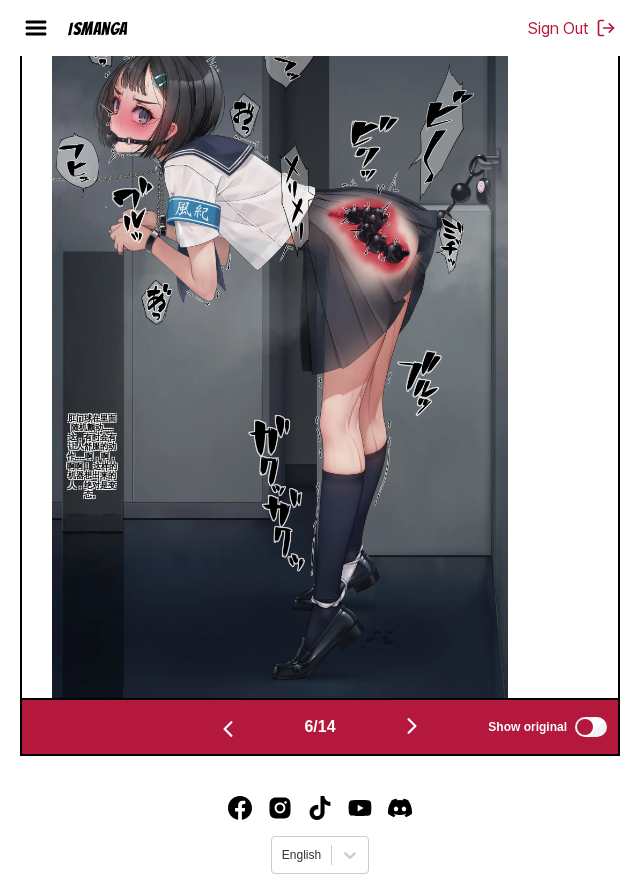 click at bounding box center (412, 726) 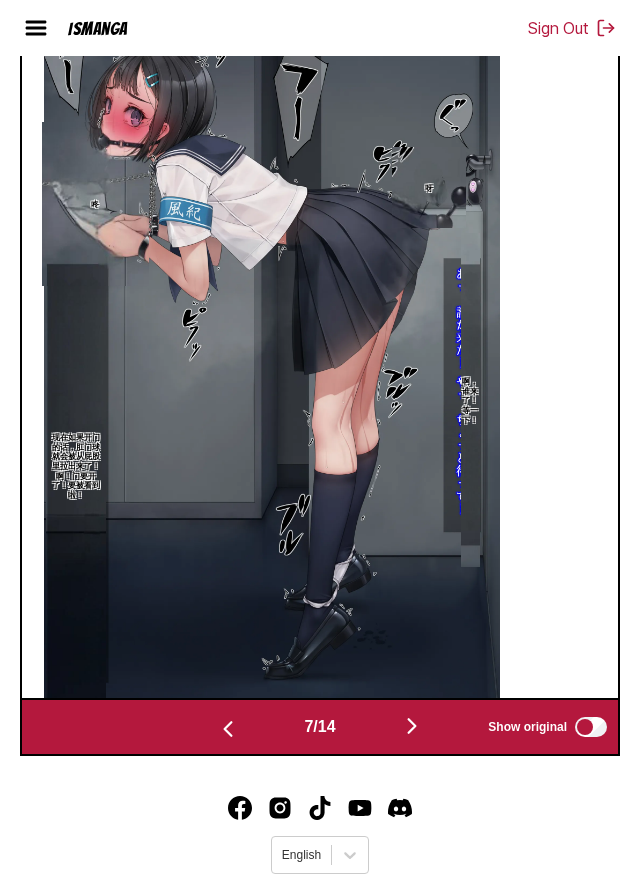 click at bounding box center (412, 726) 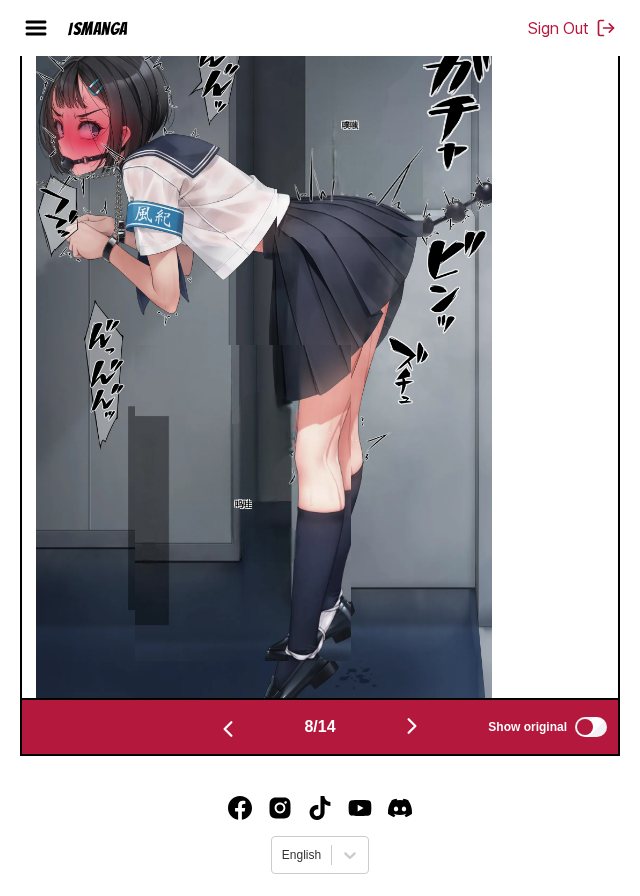 click at bounding box center [412, 726] 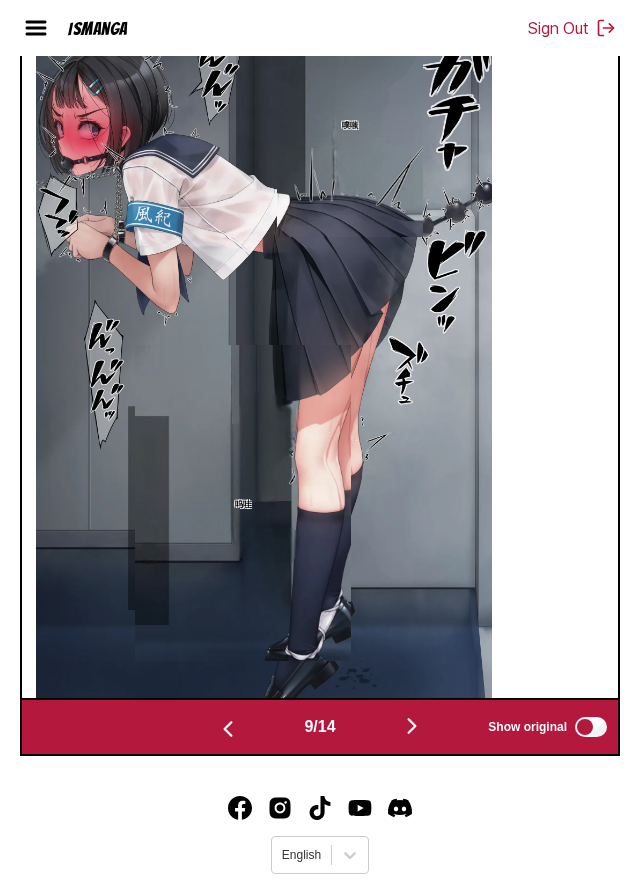 scroll, scrollTop: 0, scrollLeft: 4832, axis: horizontal 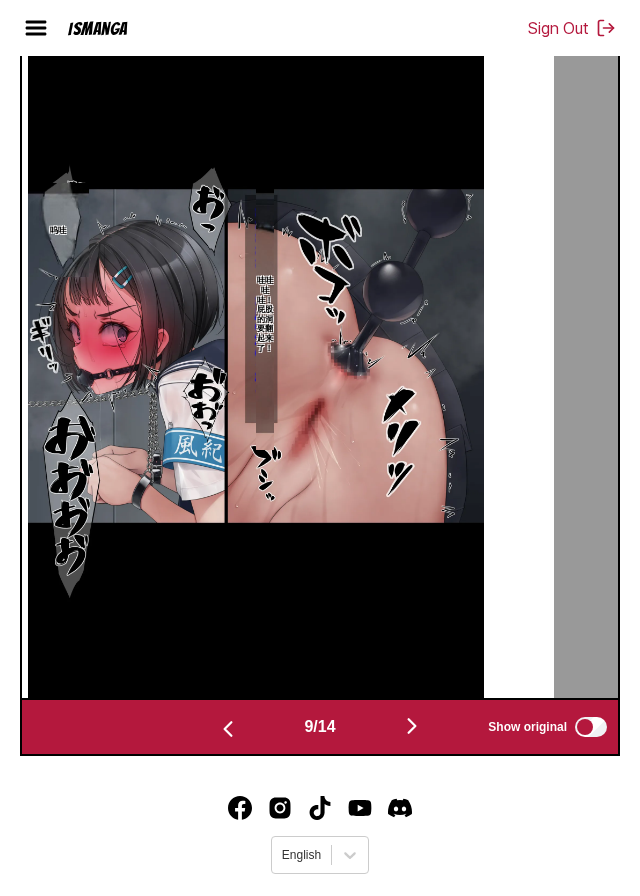 click at bounding box center (412, 726) 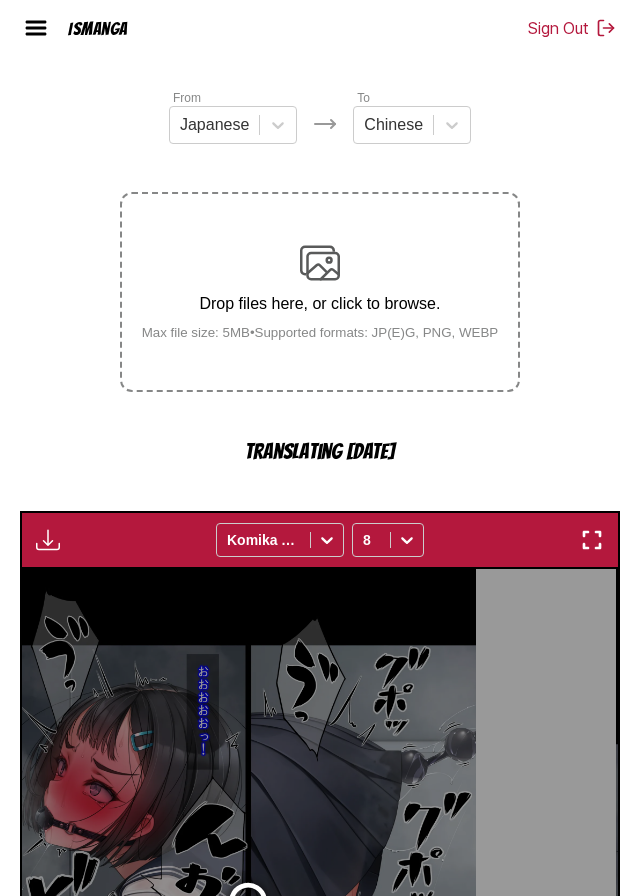 scroll, scrollTop: 0, scrollLeft: 0, axis: both 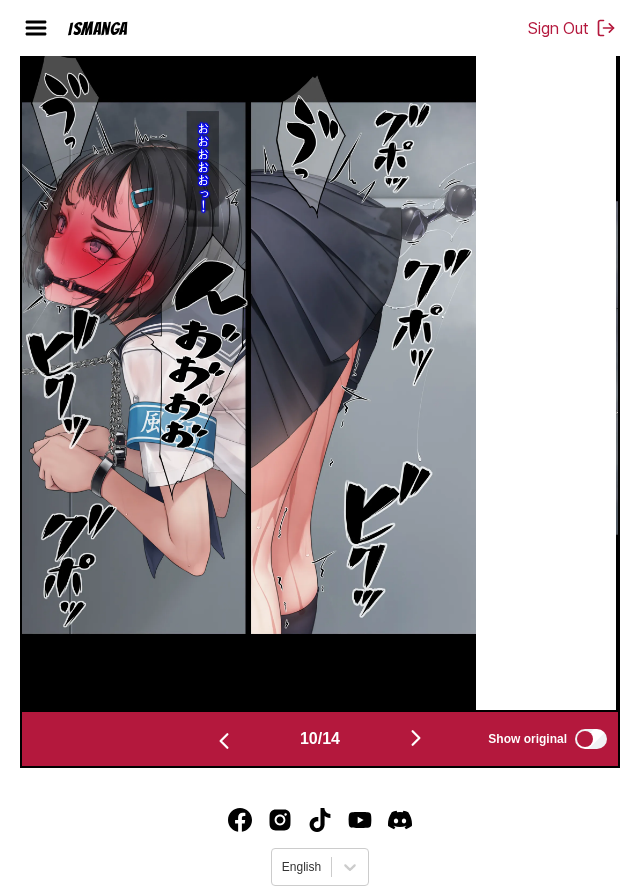 click at bounding box center (416, 738) 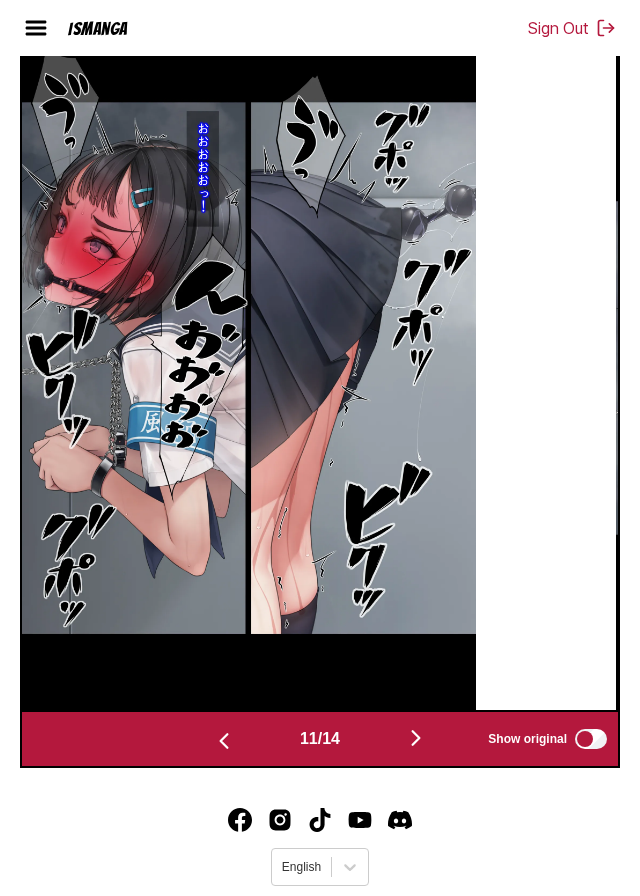 scroll, scrollTop: 0, scrollLeft: 6040, axis: horizontal 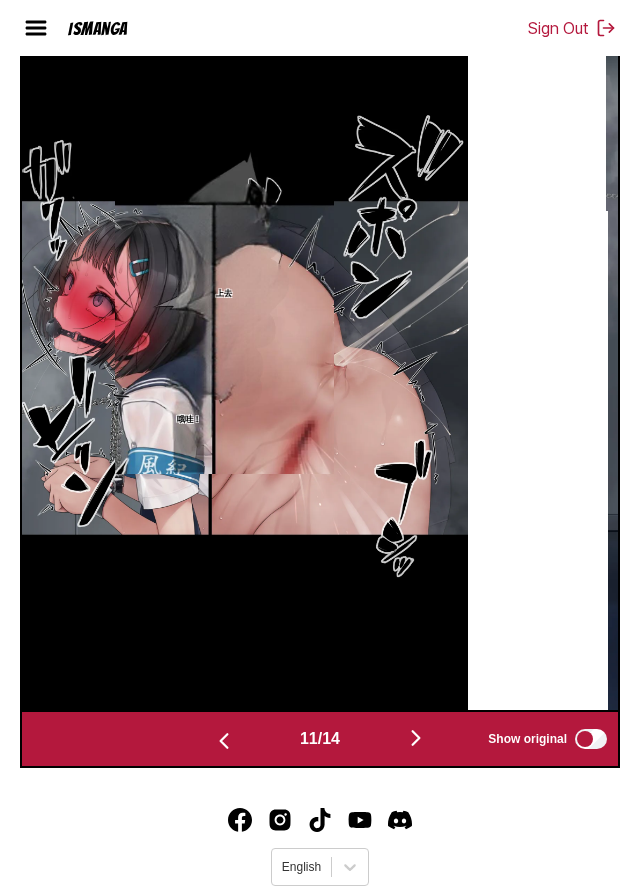 click at bounding box center (416, 738) 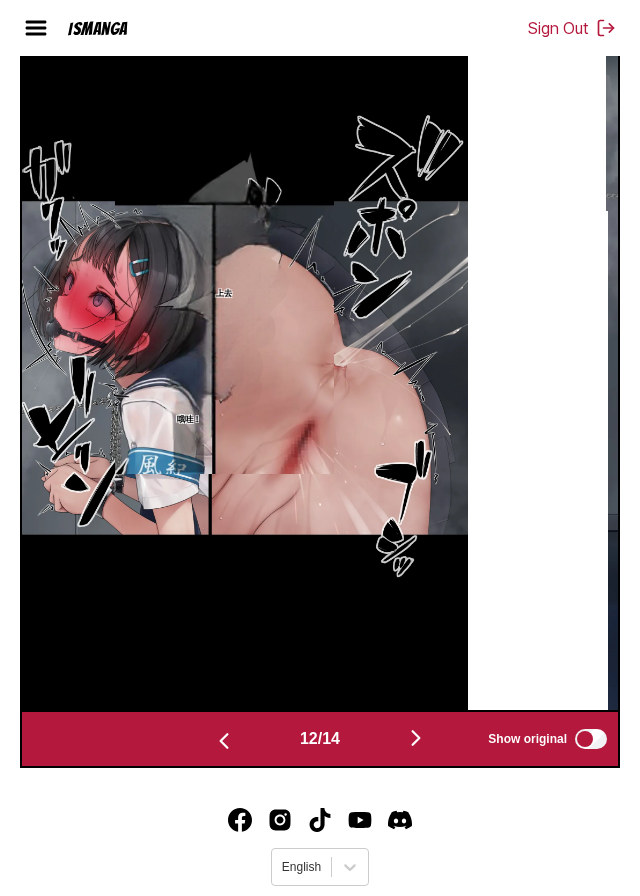 scroll, scrollTop: 0, scrollLeft: 6644, axis: horizontal 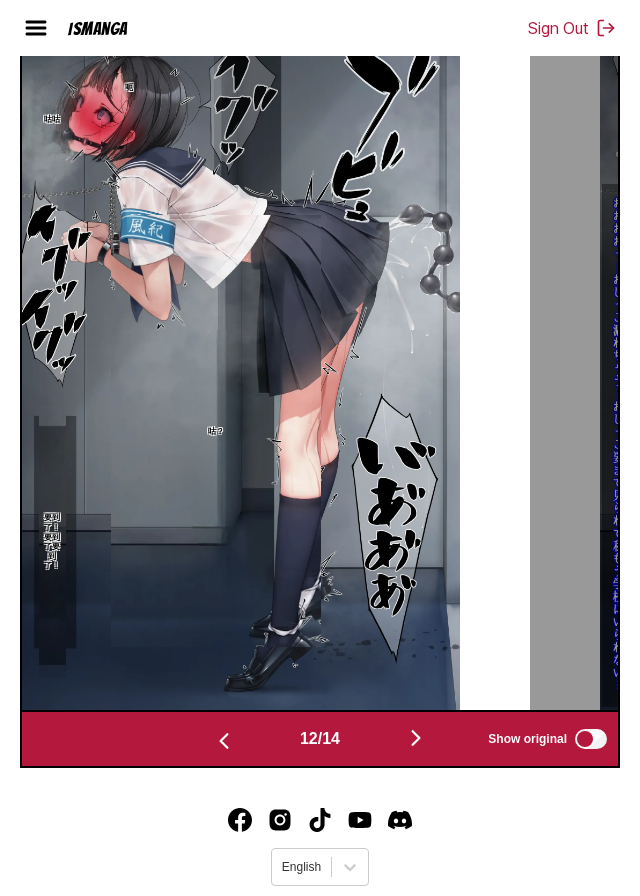 click at bounding box center (416, 738) 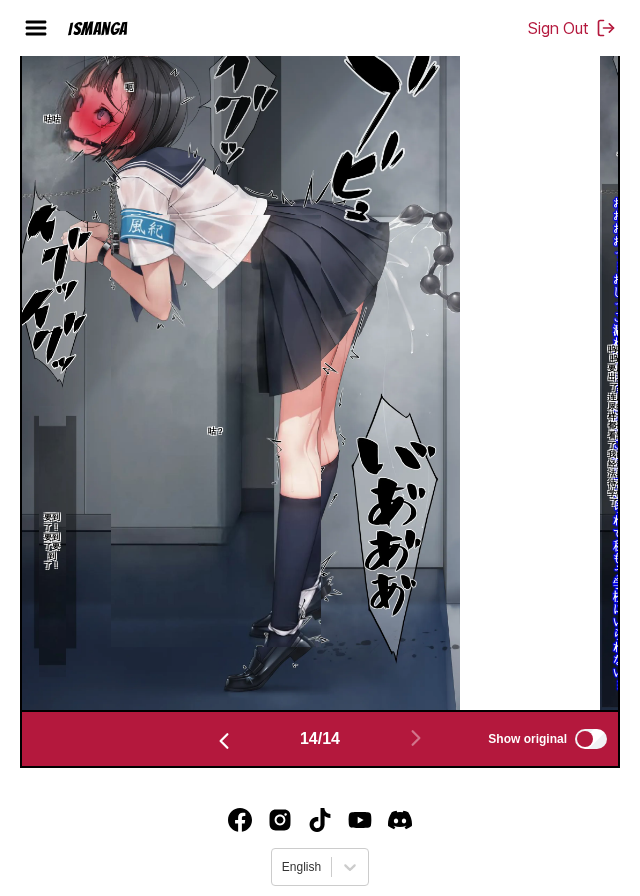 scroll, scrollTop: 0, scrollLeft: 7852, axis: horizontal 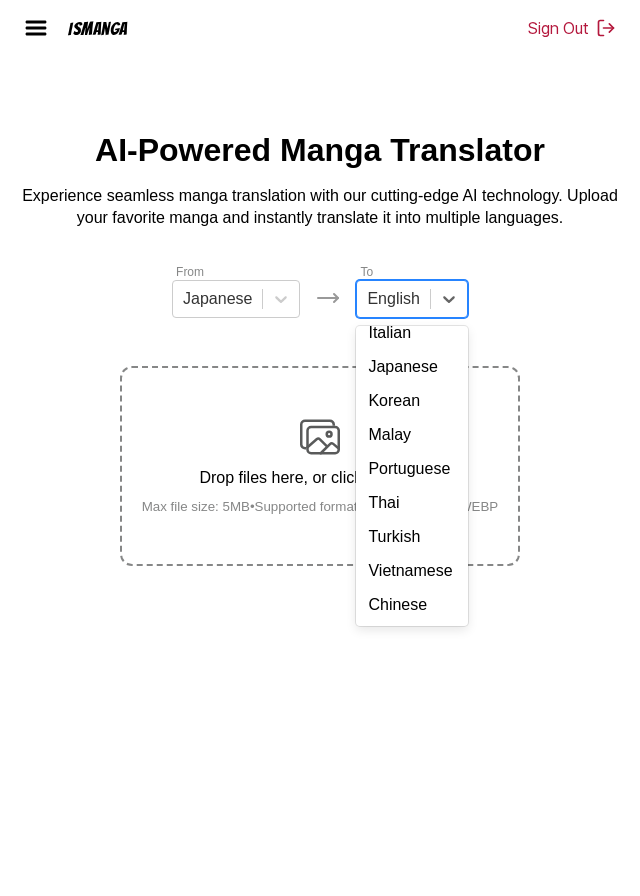 click on "Chinese" at bounding box center [411, 605] 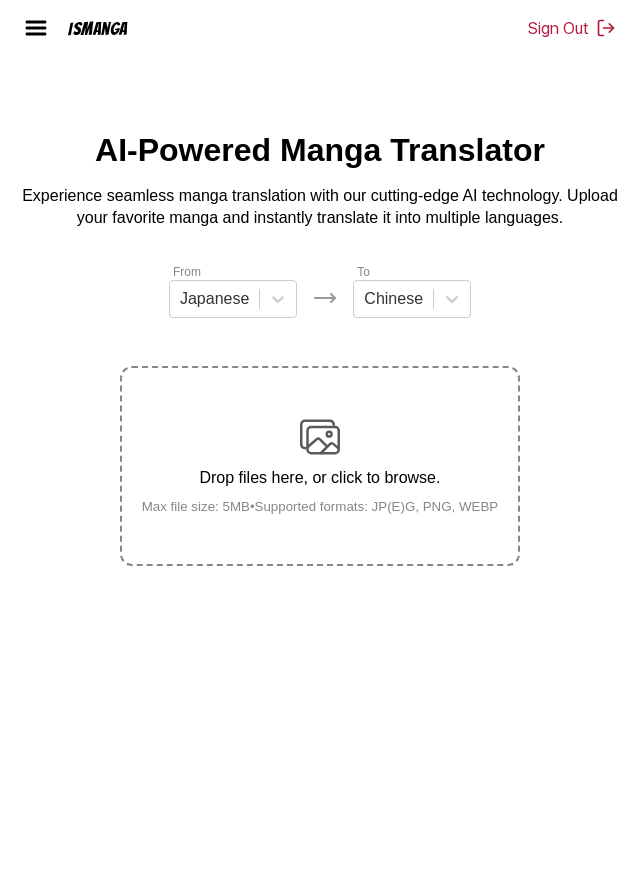 click on "Drop files here, or click to browse. Max file size: 5MB  •  Supported formats: JP(E)G, PNG, WEBP" at bounding box center (320, 465) 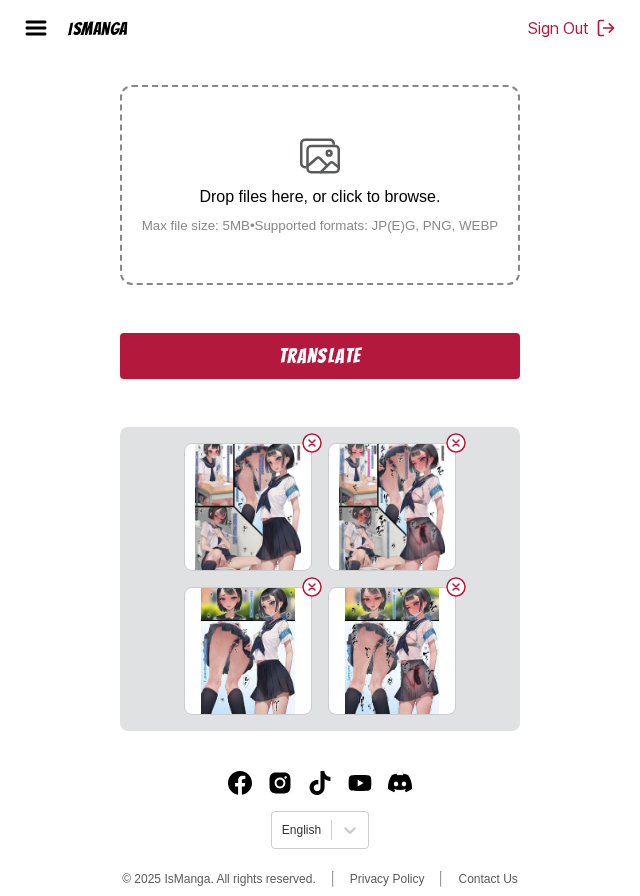 scroll, scrollTop: 340, scrollLeft: 0, axis: vertical 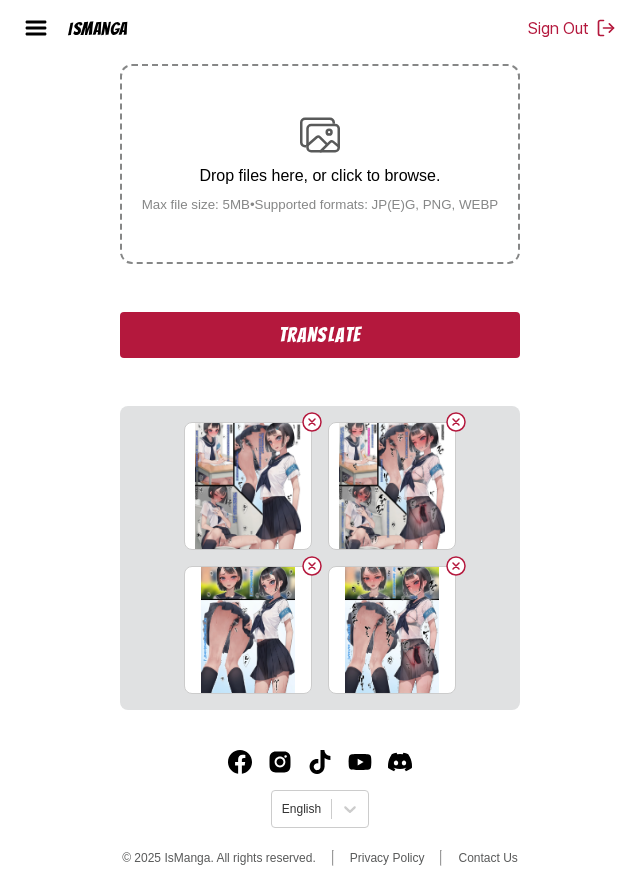 click on "Translate" at bounding box center (320, 335) 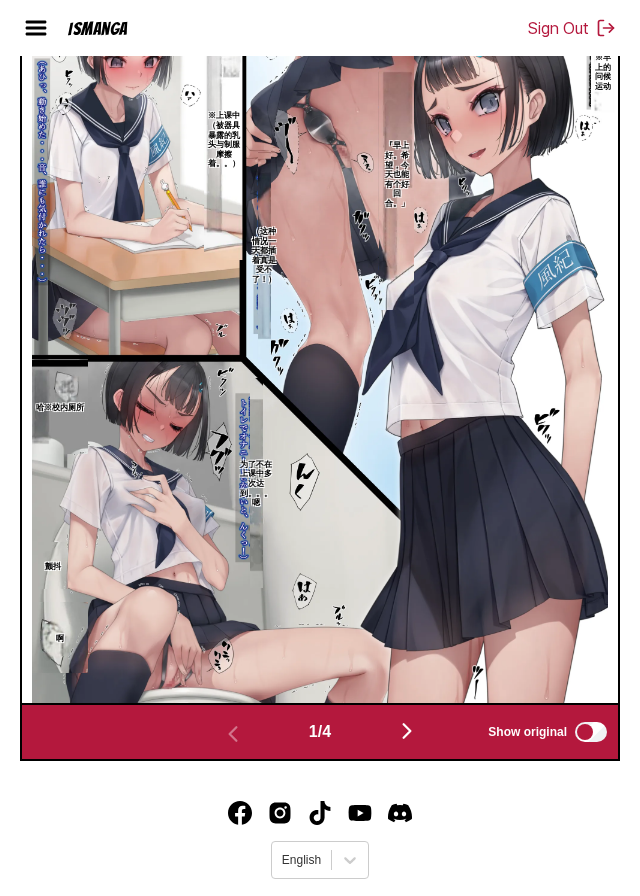 scroll, scrollTop: 658, scrollLeft: 0, axis: vertical 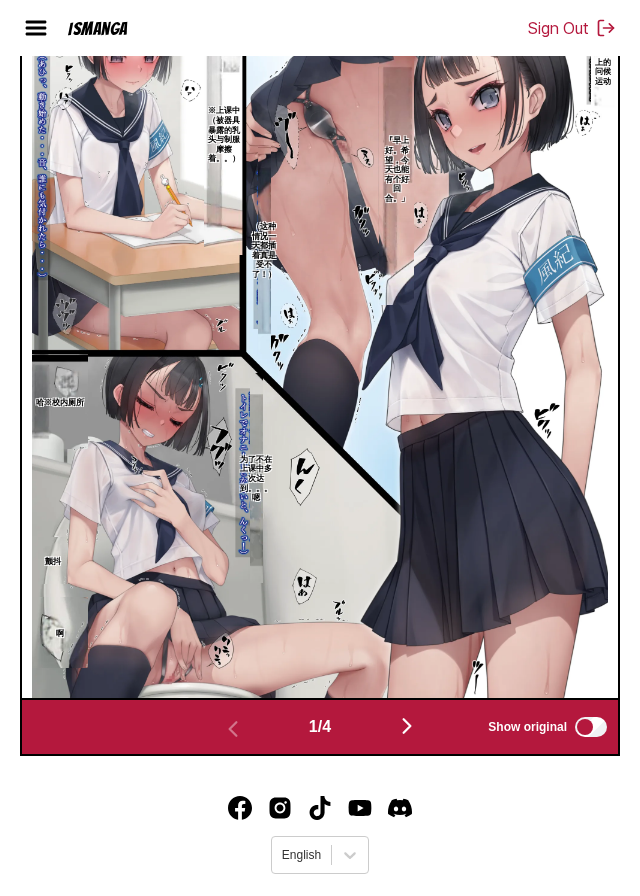 click at bounding box center (407, 726) 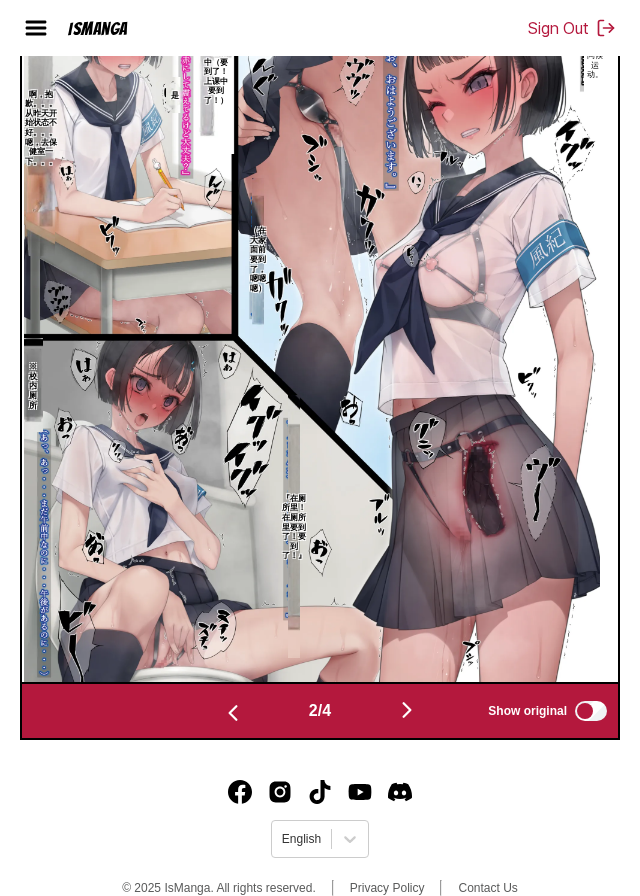 scroll, scrollTop: 646, scrollLeft: 0, axis: vertical 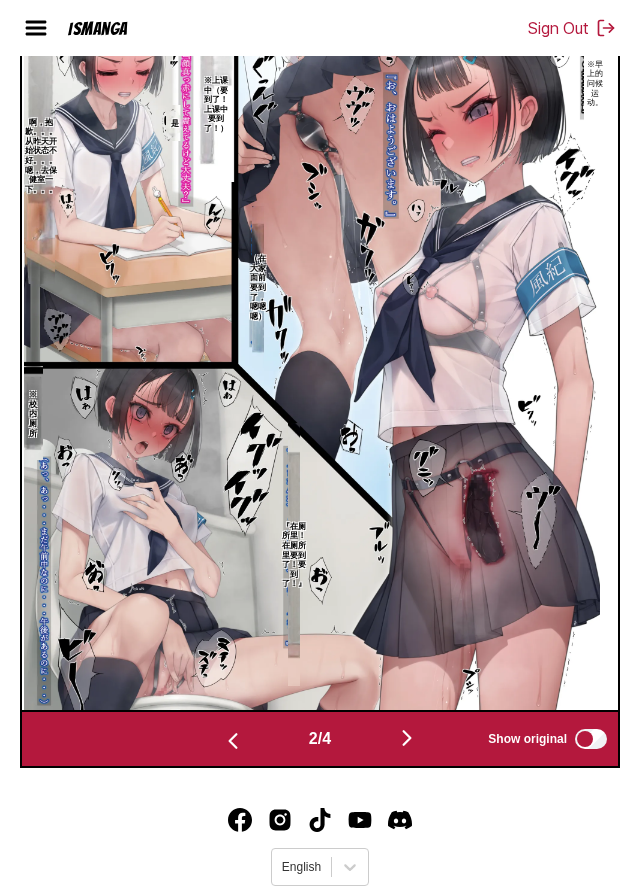 click at bounding box center (407, 739) 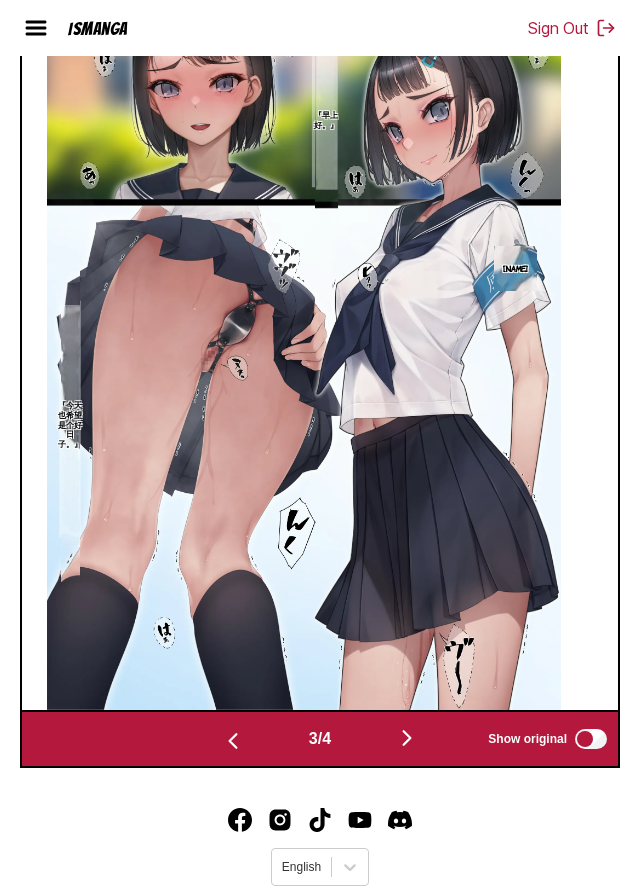 click at bounding box center (407, 739) 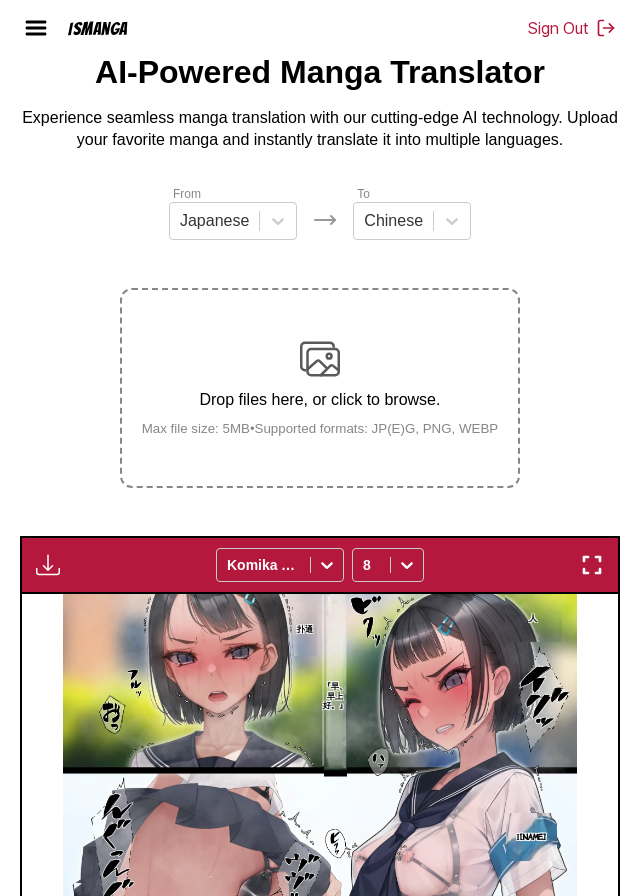 scroll, scrollTop: 0, scrollLeft: 0, axis: both 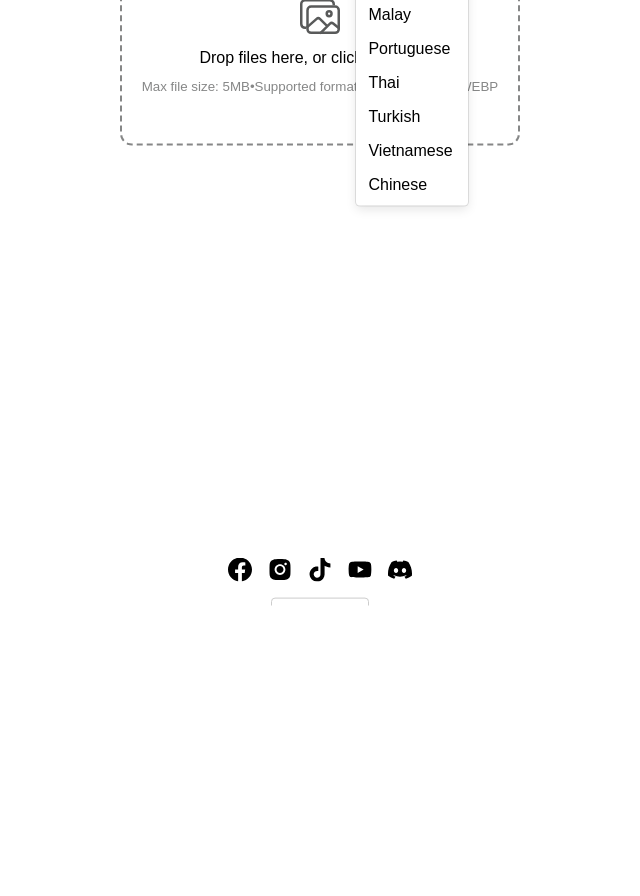 click on "Chinese" at bounding box center (411, 475) 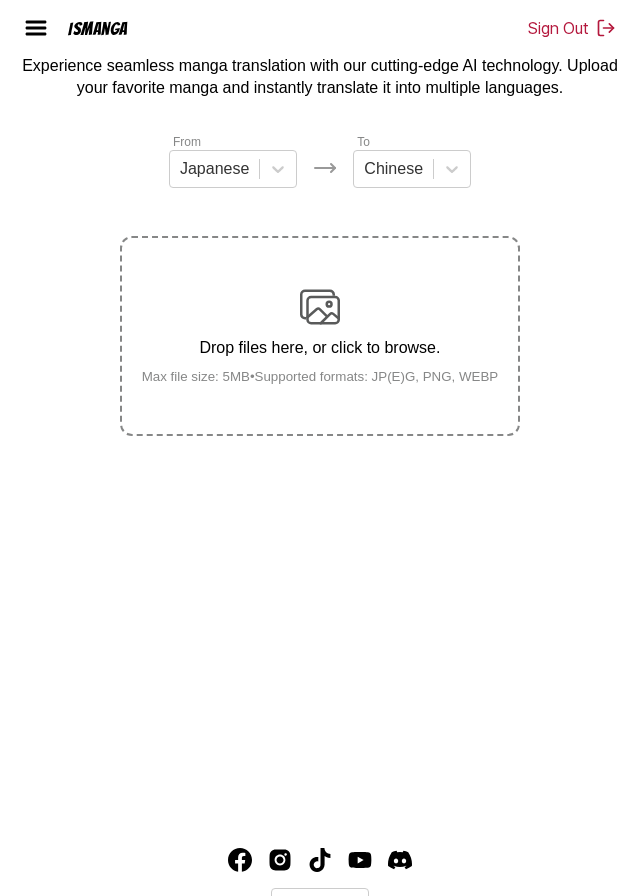 click on "Drop files here, or click to browse. Max file size: 5MB  •  Supported formats: JP(E)G, PNG, WEBP" at bounding box center [320, 335] 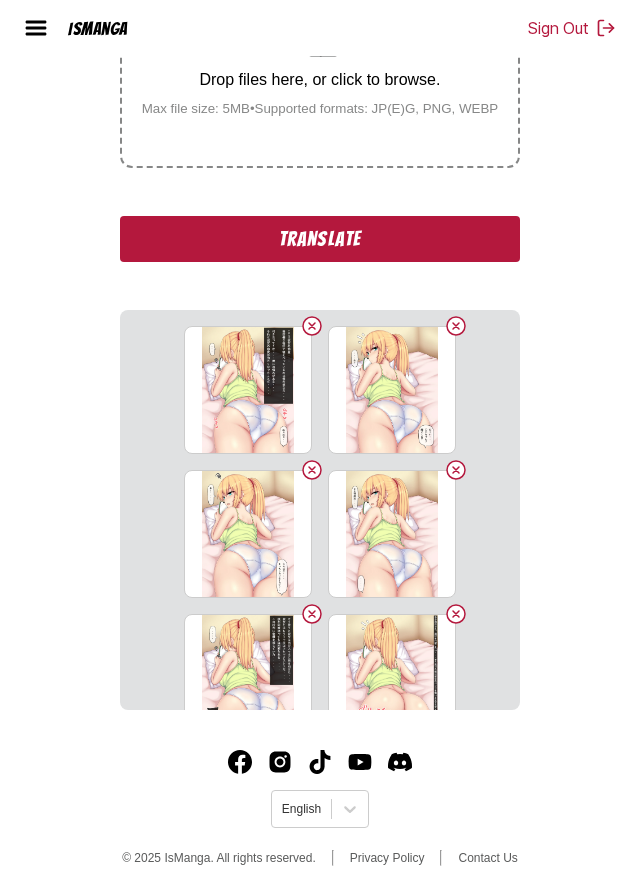 scroll, scrollTop: 401, scrollLeft: 0, axis: vertical 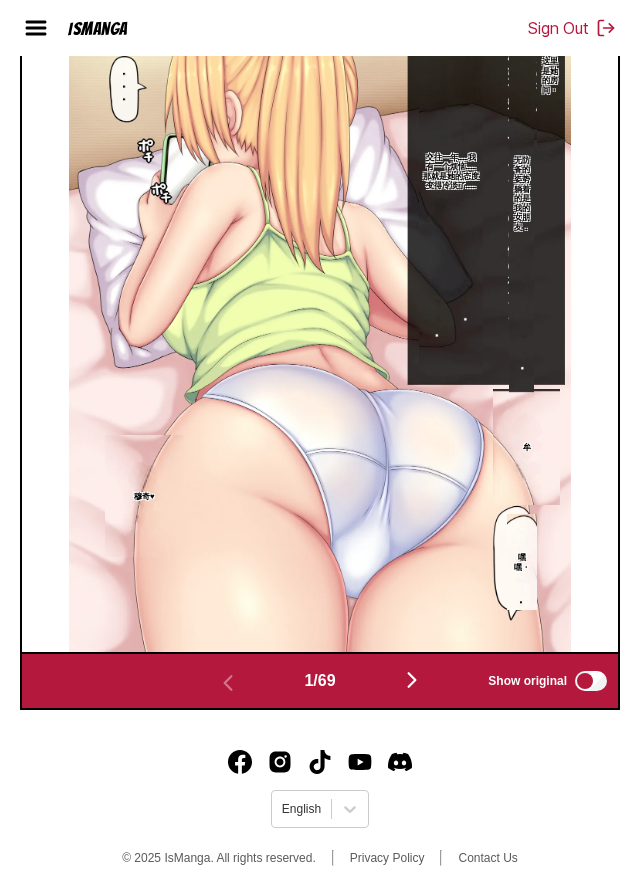 click at bounding box center [412, 681] 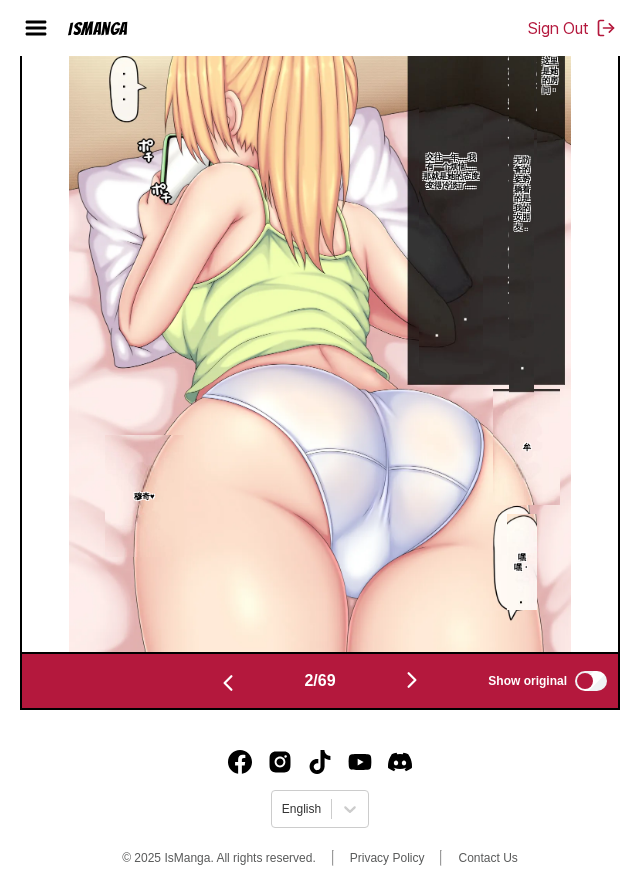 scroll, scrollTop: 0, scrollLeft: 604, axis: horizontal 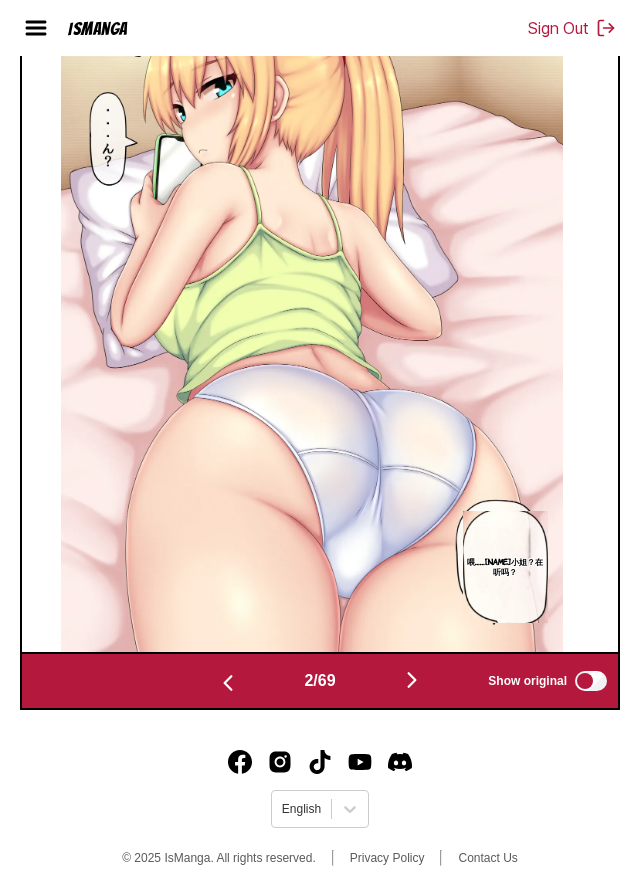 click at bounding box center [412, 680] 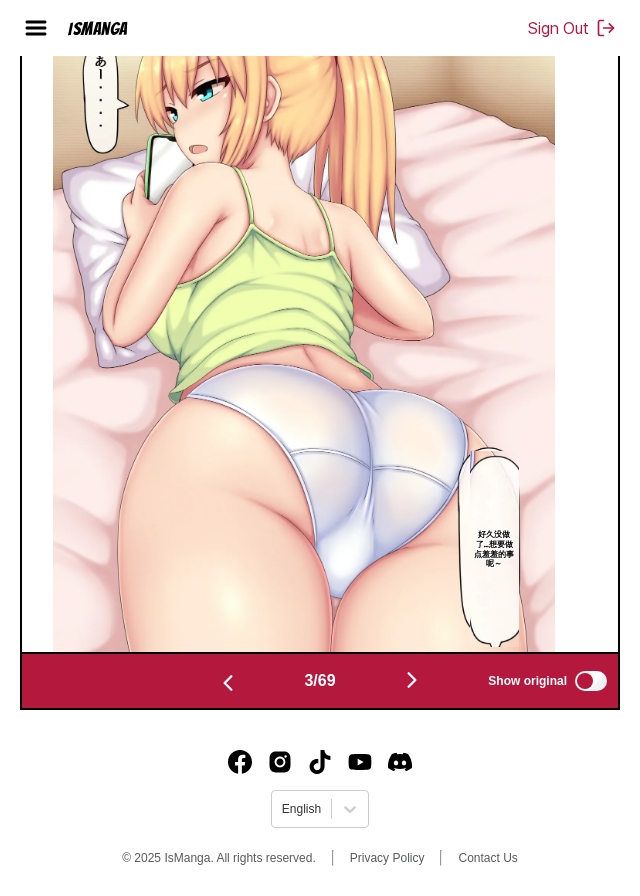 click at bounding box center (412, 680) 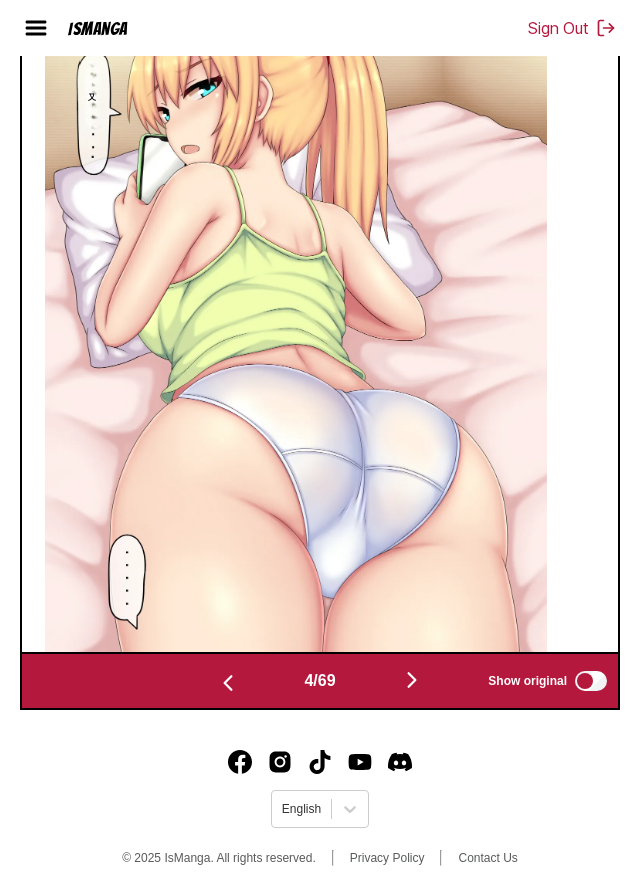 click at bounding box center [412, 680] 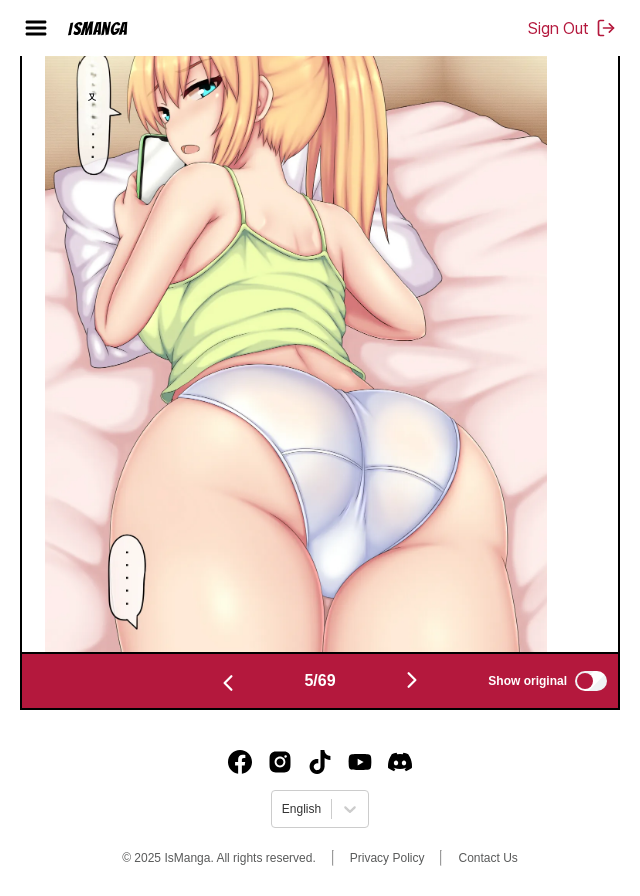 scroll, scrollTop: 0, scrollLeft: 2416, axis: horizontal 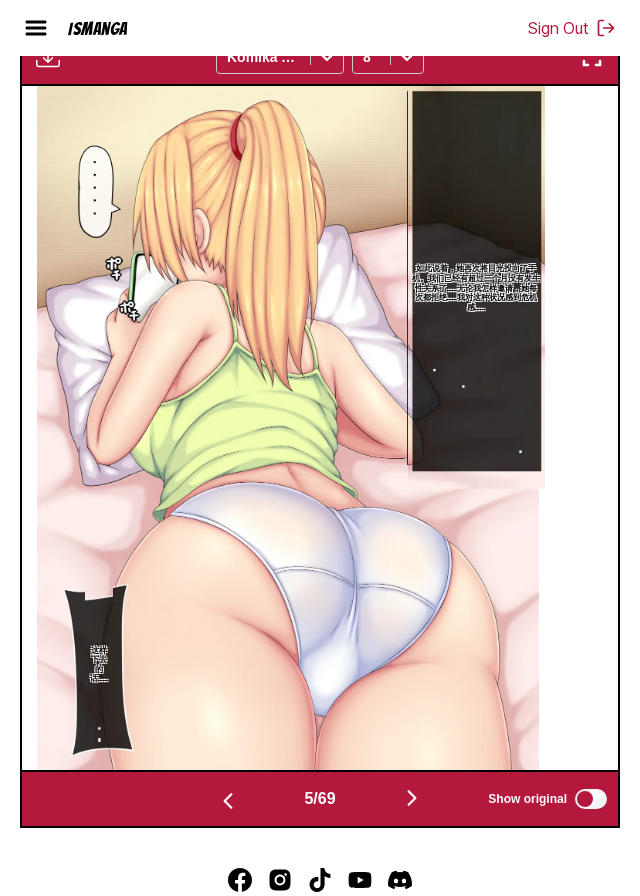click at bounding box center (412, 798) 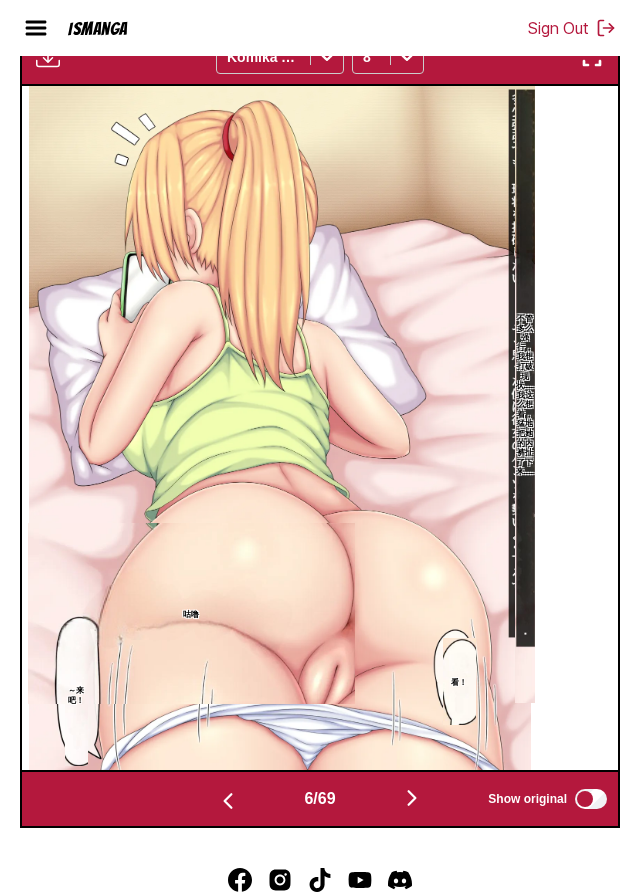 click at bounding box center (412, 798) 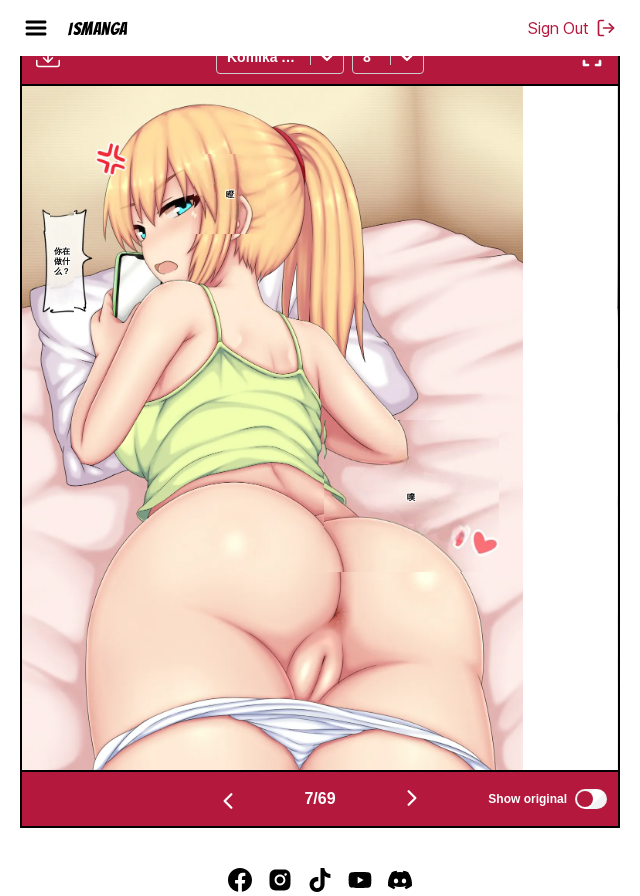 click at bounding box center (412, 798) 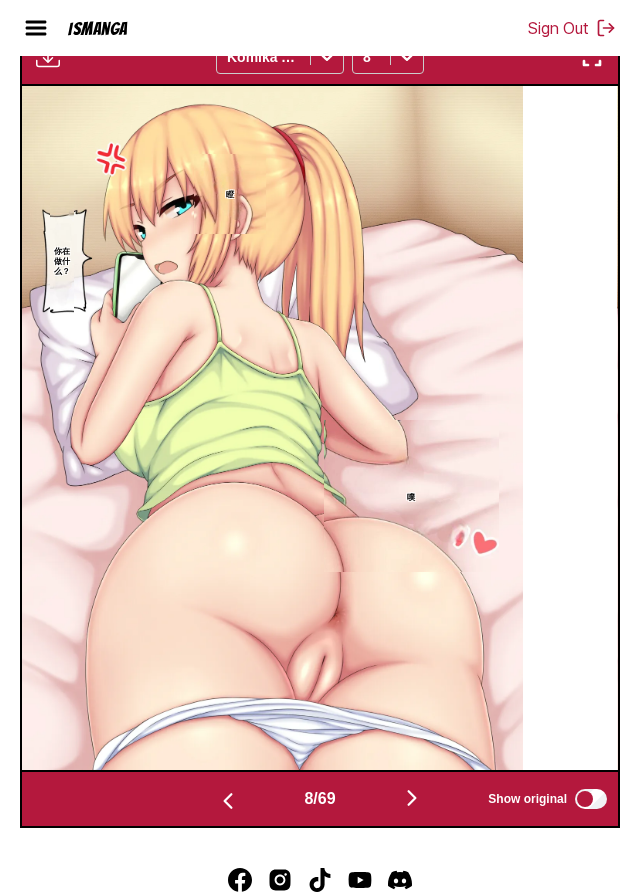 scroll, scrollTop: 0, scrollLeft: 4228, axis: horizontal 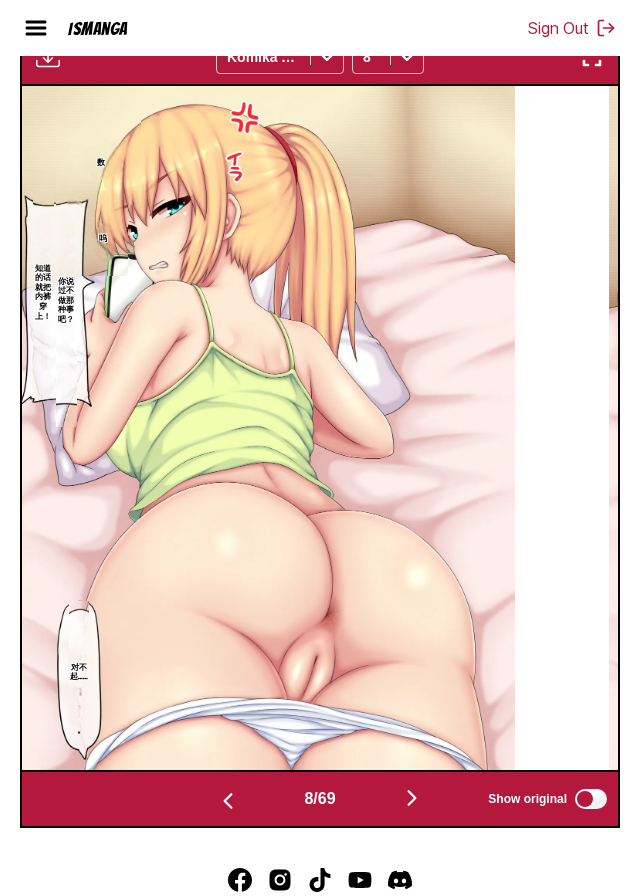 click at bounding box center [412, 798] 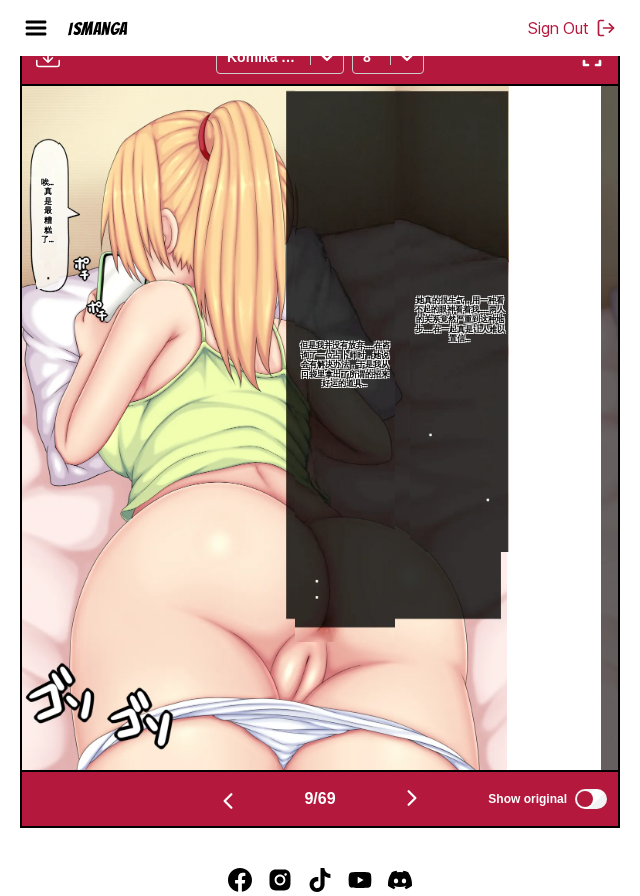 click at bounding box center [412, 798] 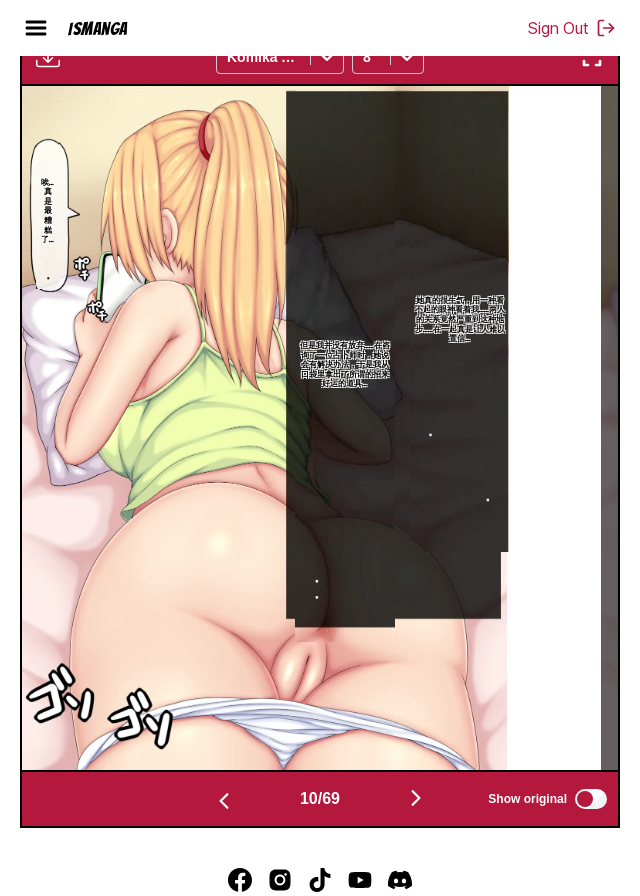 scroll, scrollTop: 0, scrollLeft: 5436, axis: horizontal 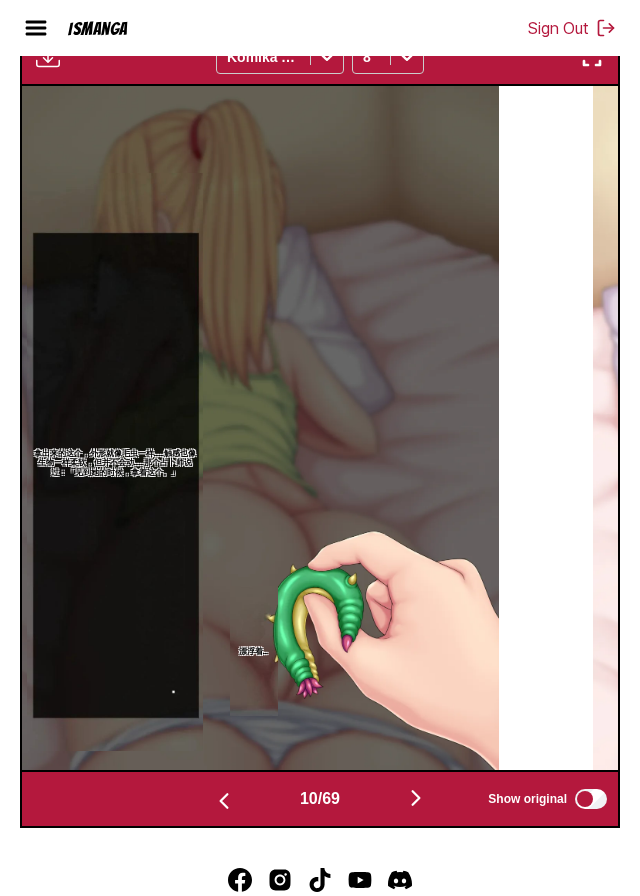 click at bounding box center (416, 798) 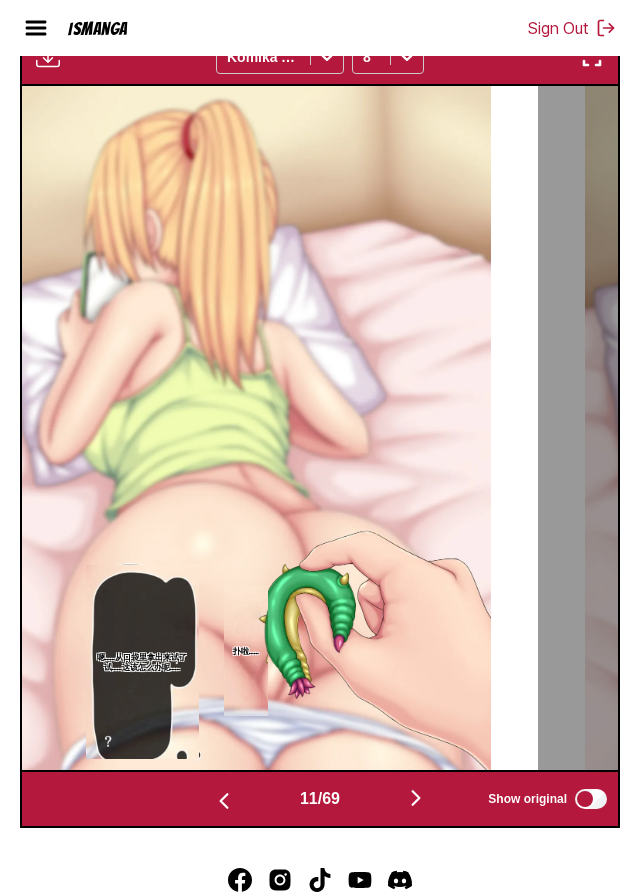 click at bounding box center (416, 798) 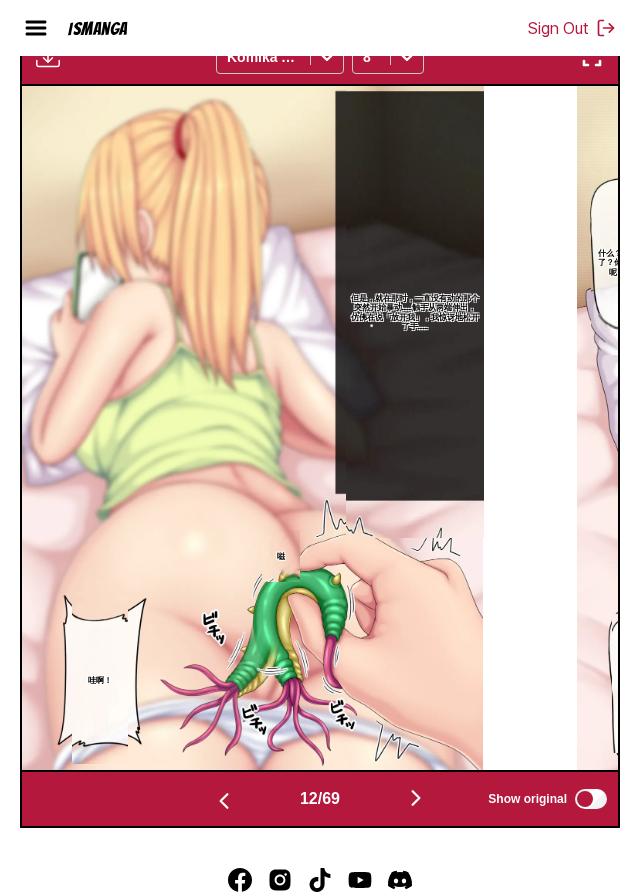 click at bounding box center [416, 798] 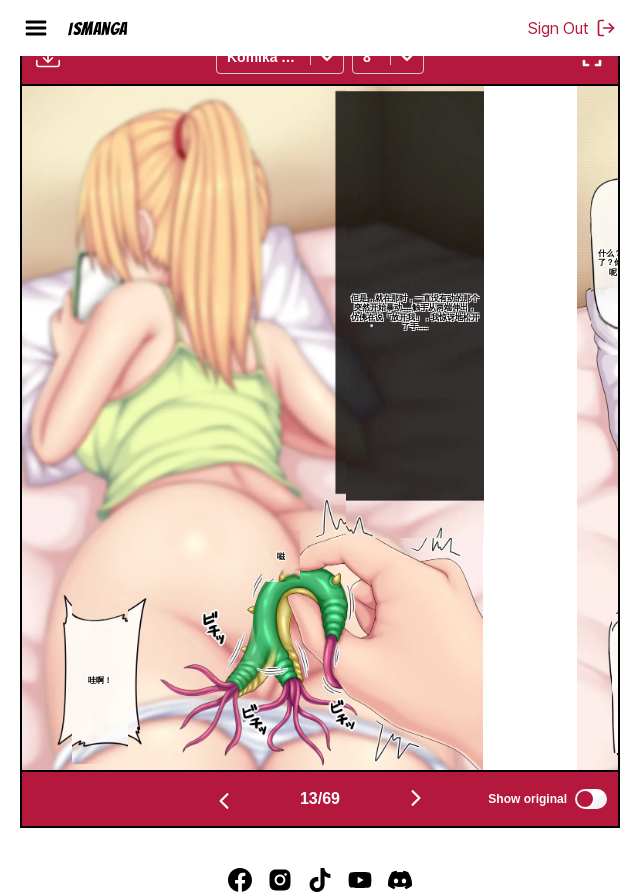 scroll, scrollTop: 0, scrollLeft: 7248, axis: horizontal 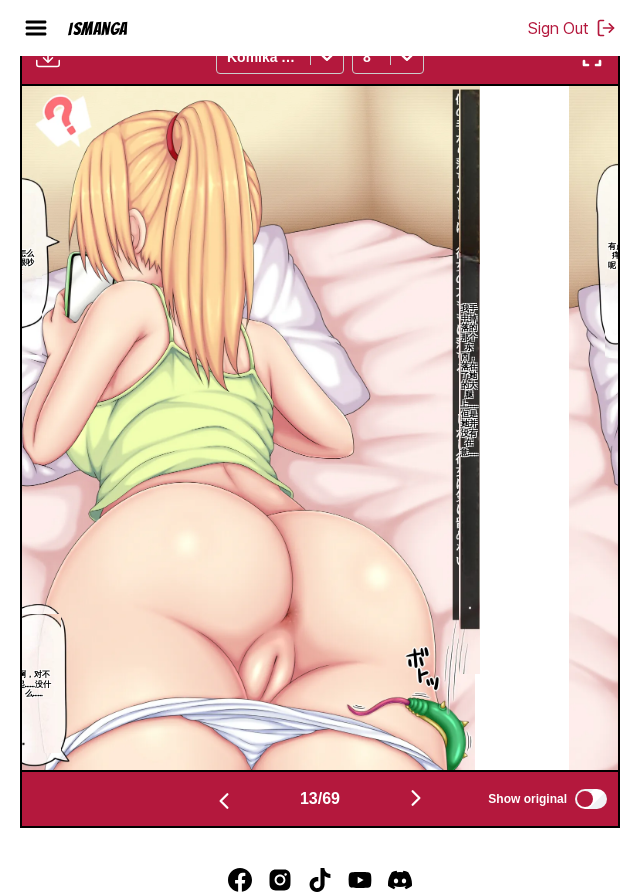 click at bounding box center [592, 57] 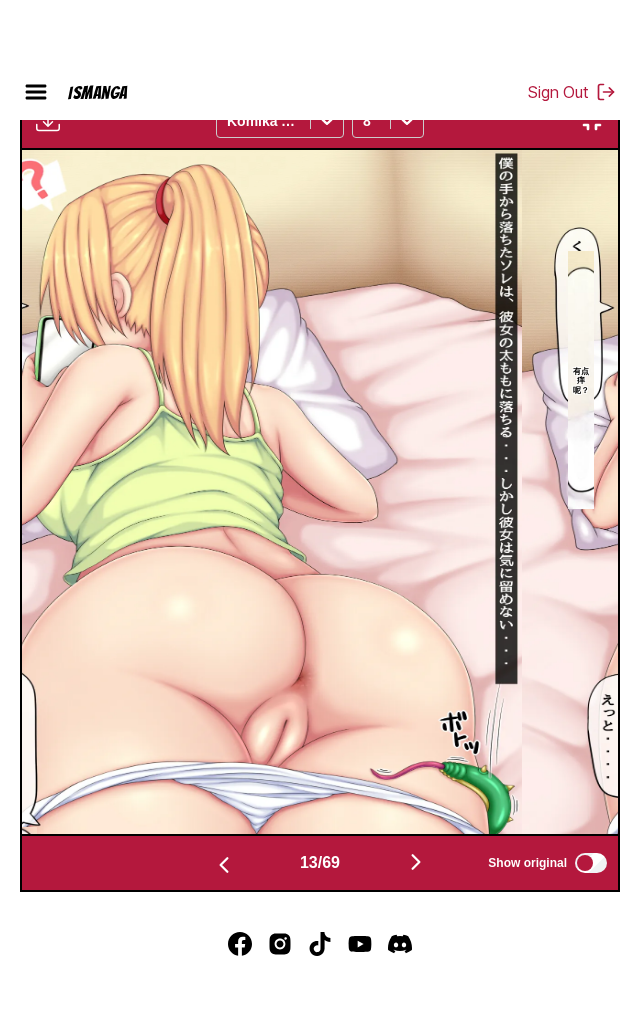 scroll, scrollTop: 215, scrollLeft: 0, axis: vertical 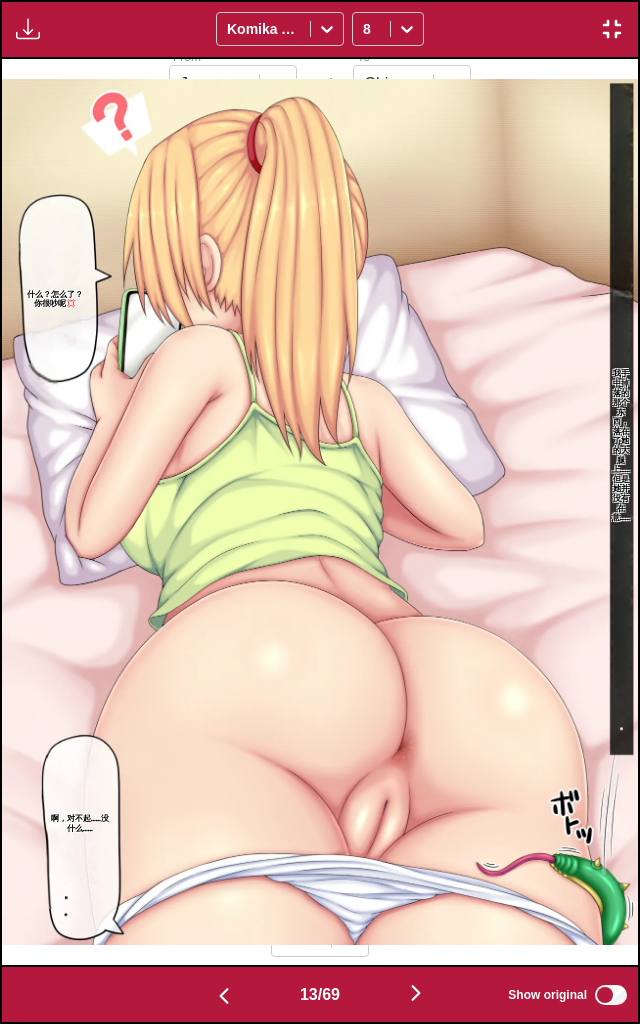 click at bounding box center [320, 512] 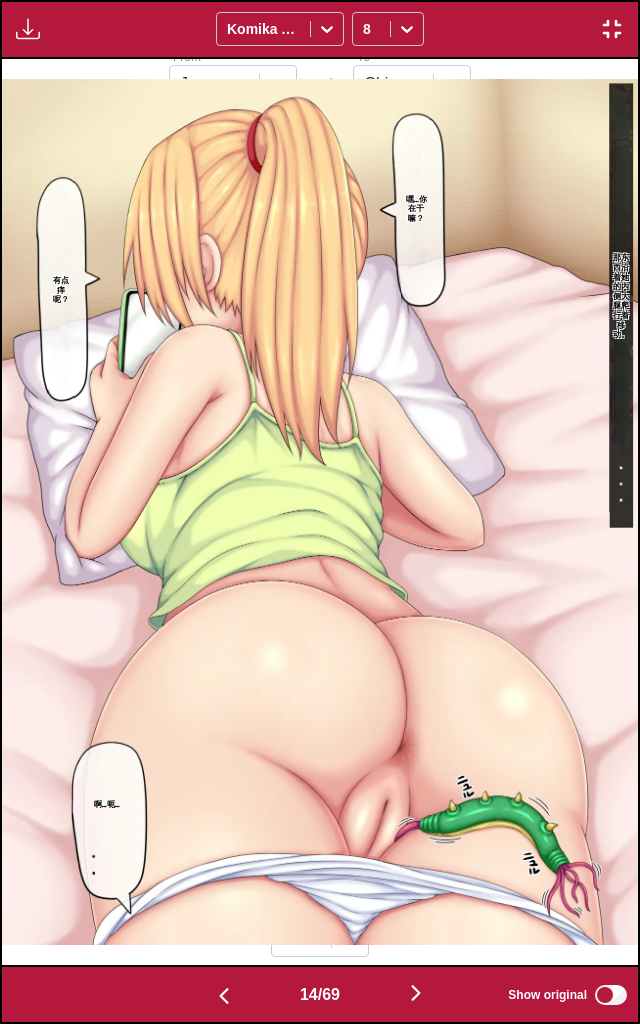click at bounding box center [416, 994] 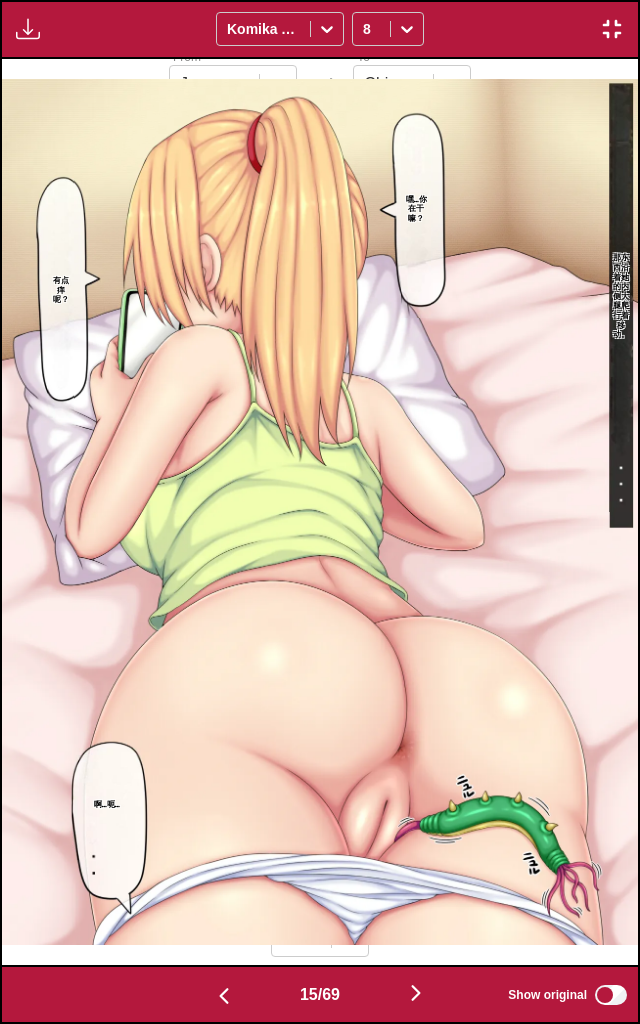 scroll, scrollTop: 0, scrollLeft: 8904, axis: horizontal 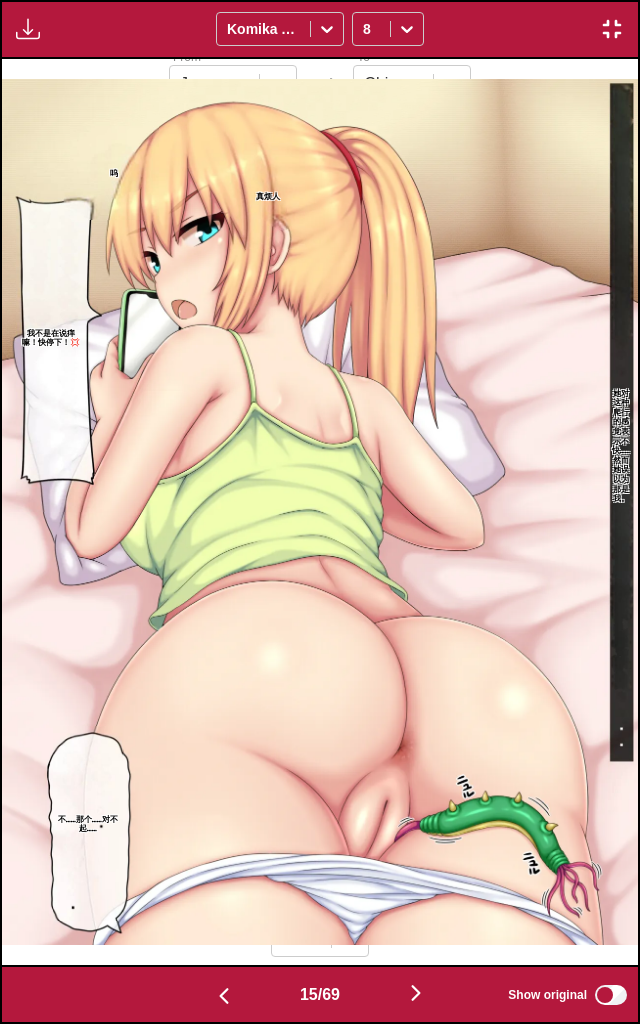 click at bounding box center [416, 993] 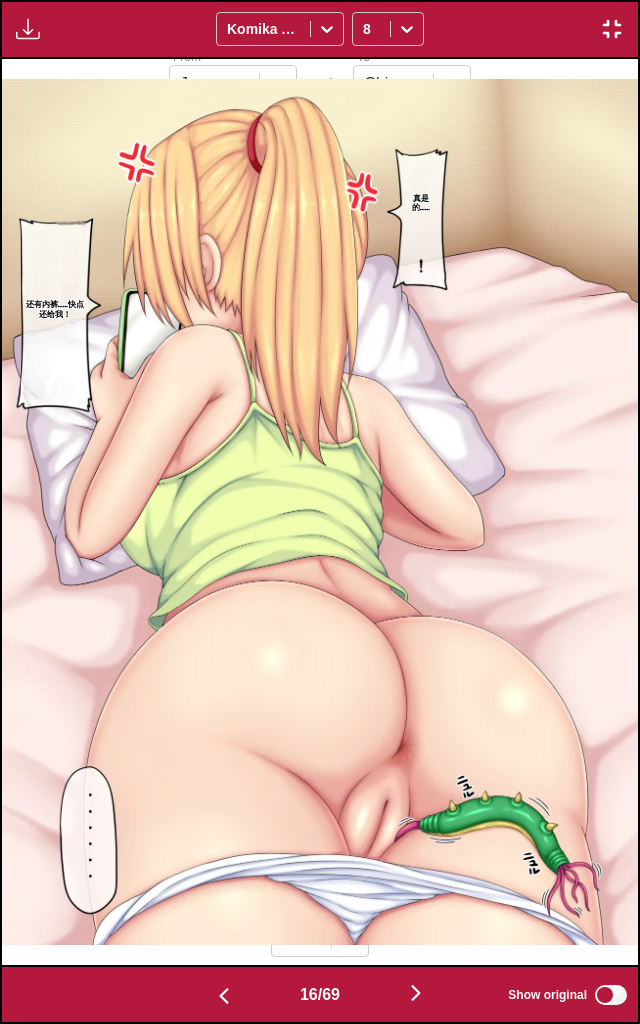 click at bounding box center (416, 993) 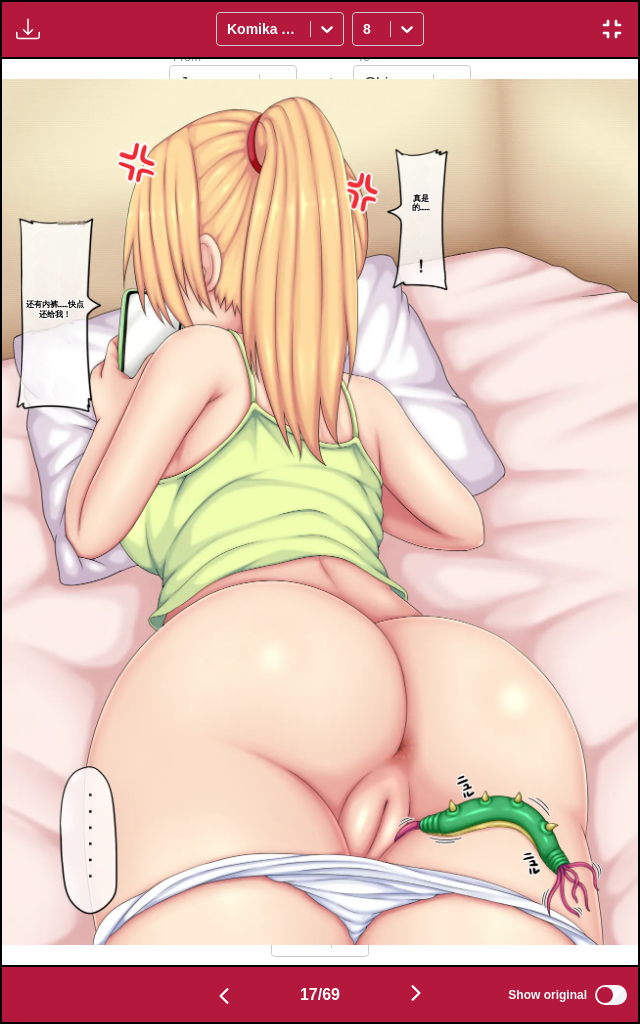scroll, scrollTop: 0, scrollLeft: 10176, axis: horizontal 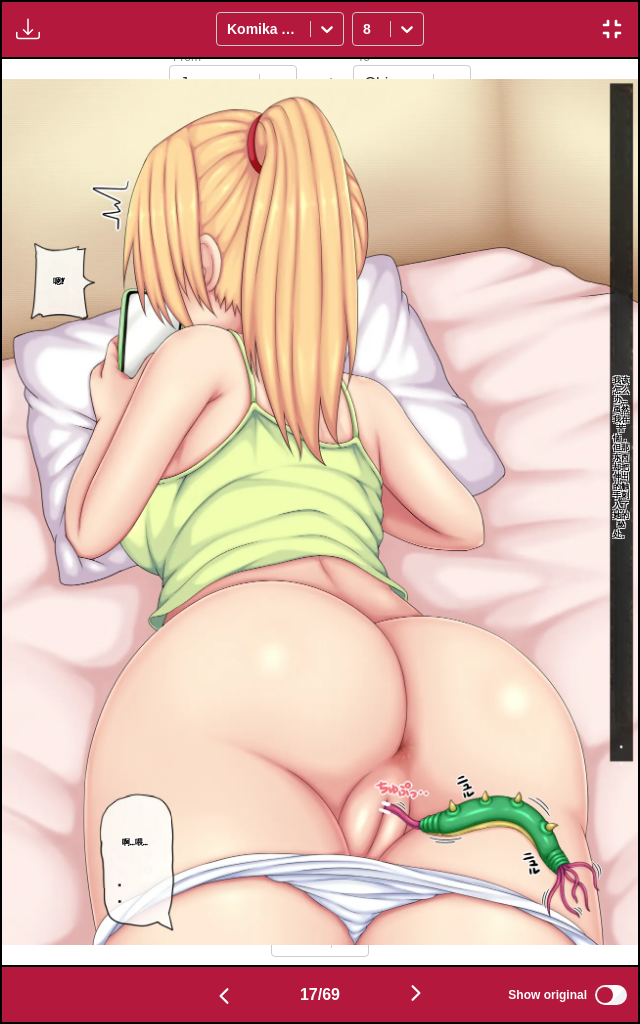 click at bounding box center [416, 993] 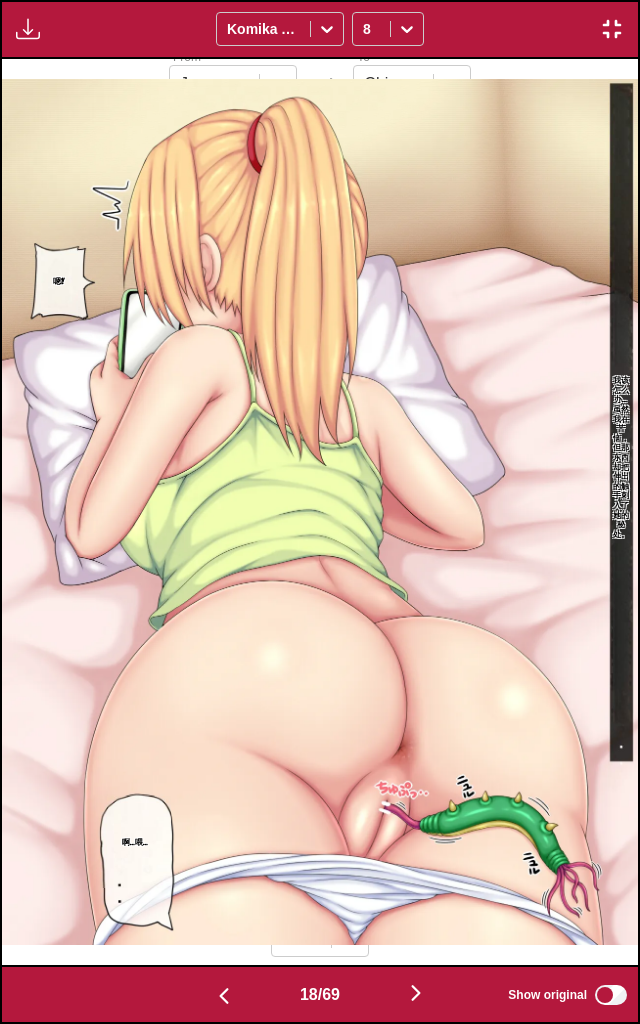 scroll, scrollTop: 0, scrollLeft: 10812, axis: horizontal 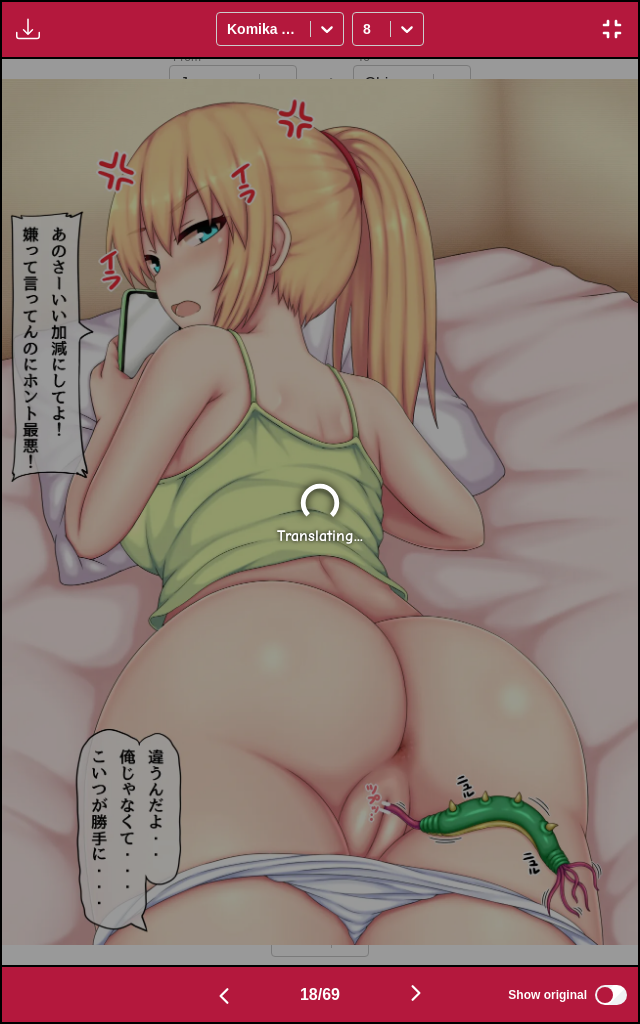 click at bounding box center [224, 994] 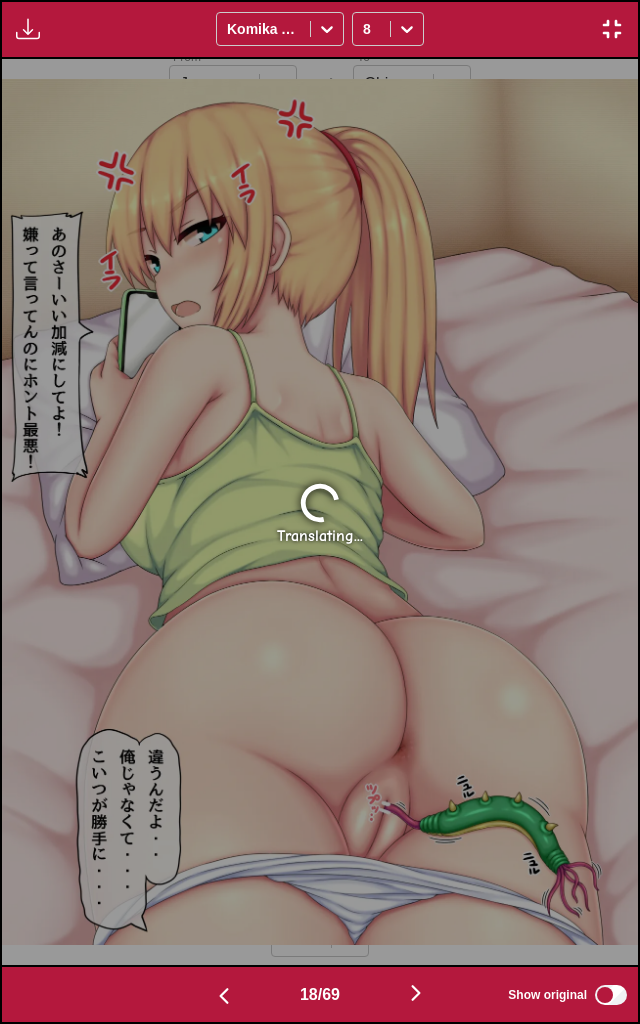 scroll, scrollTop: 0, scrollLeft: 10176, axis: horizontal 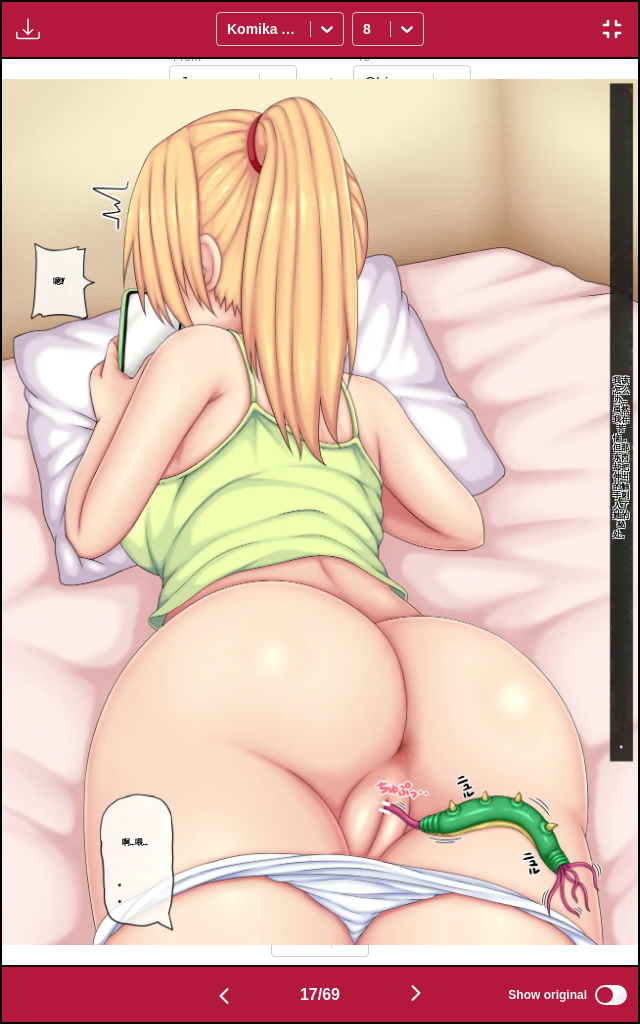 click at bounding box center [416, 993] 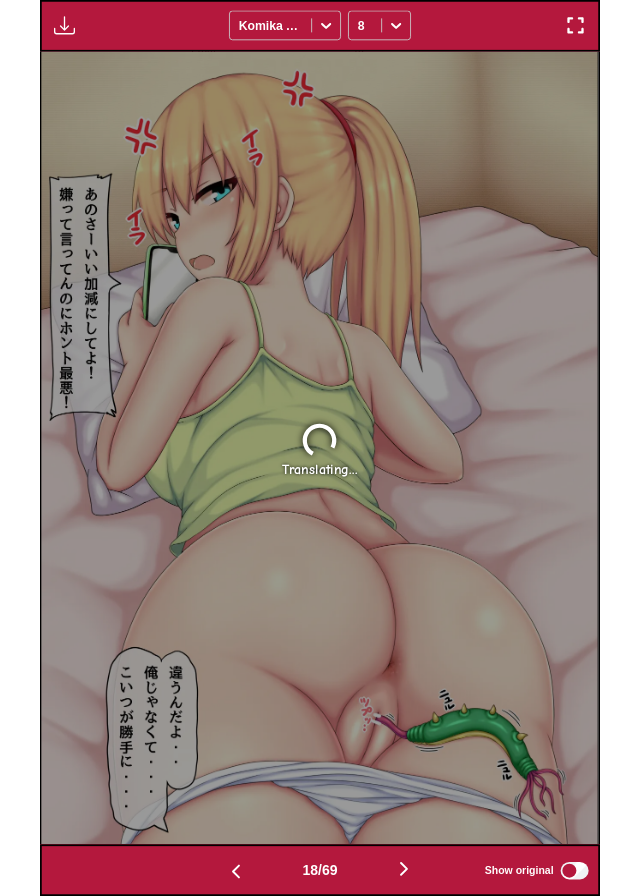 scroll, scrollTop: 667, scrollLeft: 0, axis: vertical 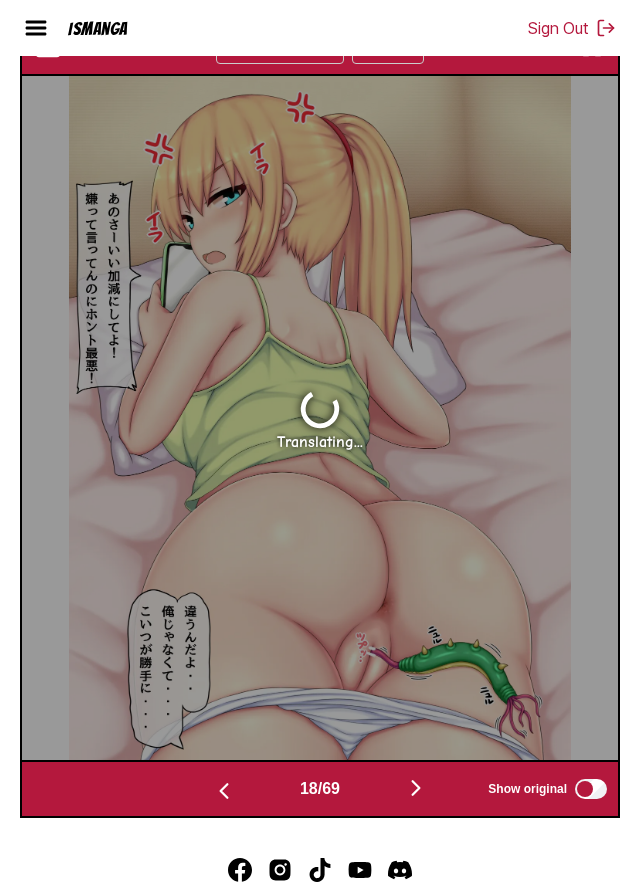 click at bounding box center (592, 47) 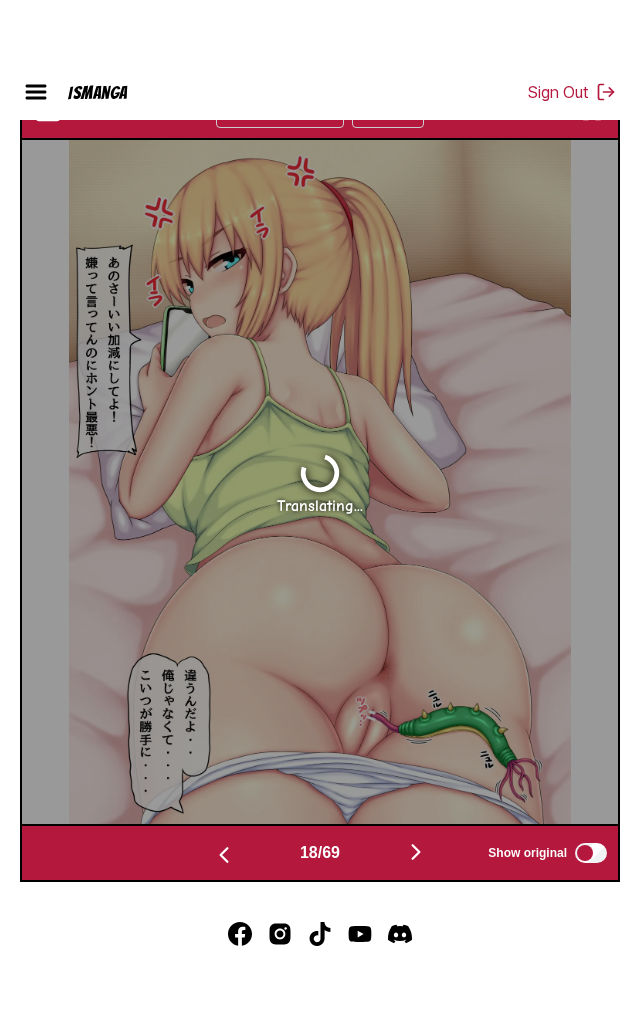 scroll, scrollTop: 215, scrollLeft: 0, axis: vertical 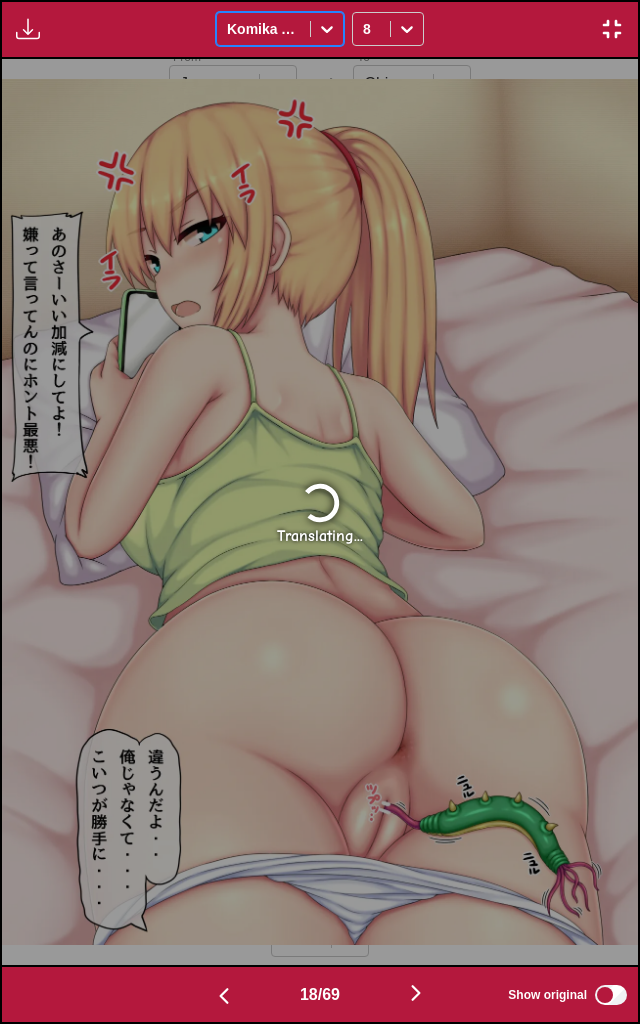 click on "Translating..." at bounding box center (320, 512) 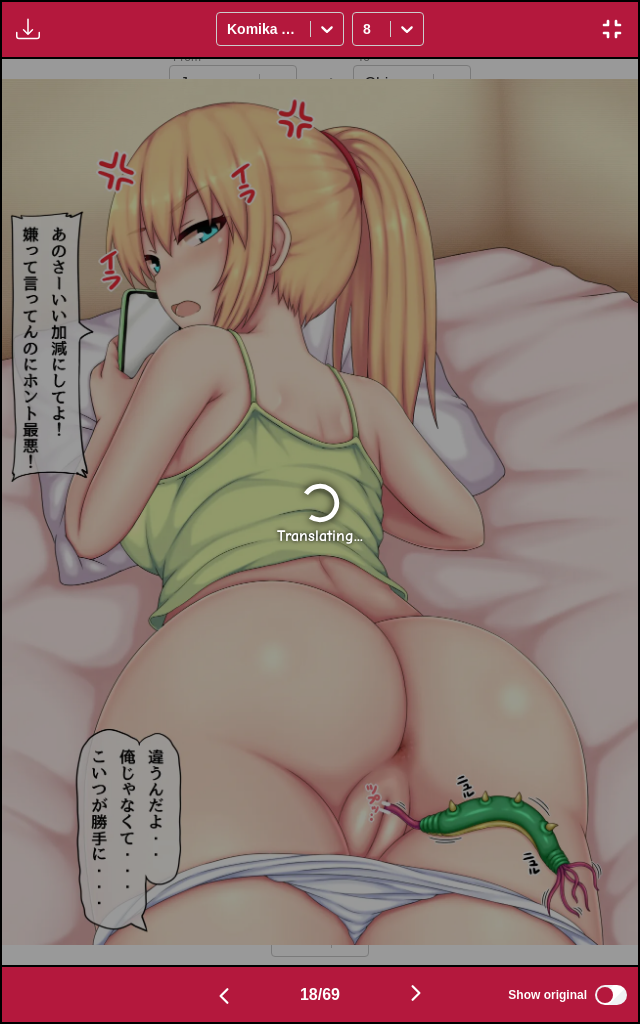 click at bounding box center (224, 996) 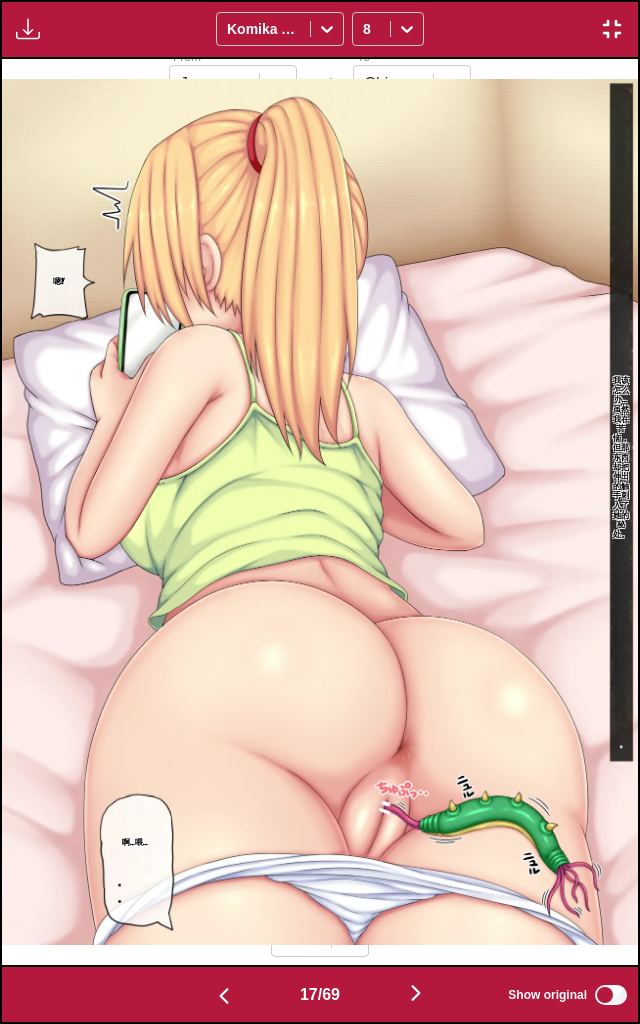 click at bounding box center [224, 996] 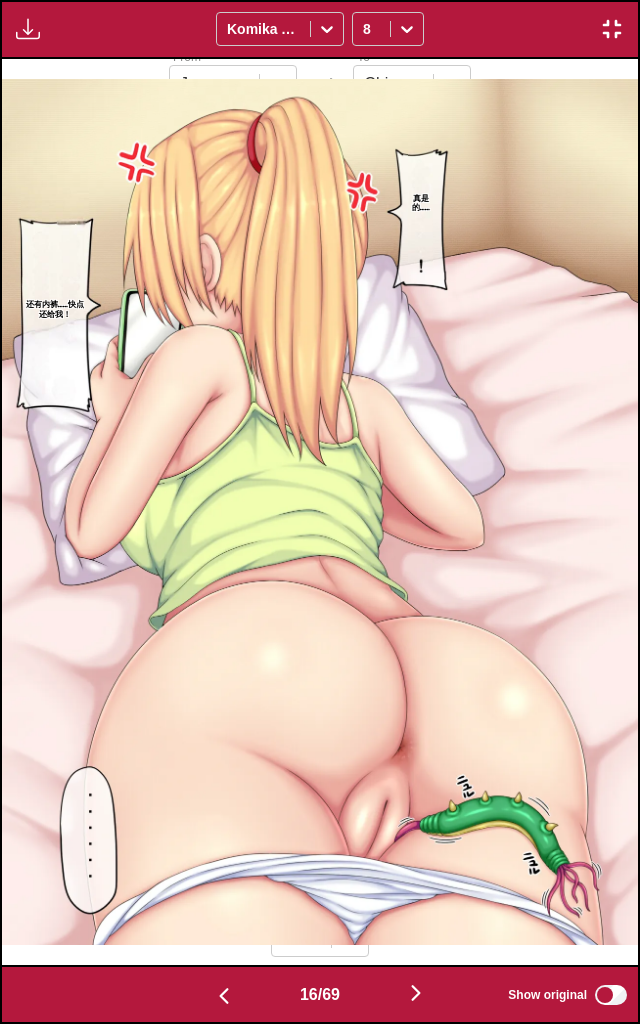click at bounding box center [416, 993] 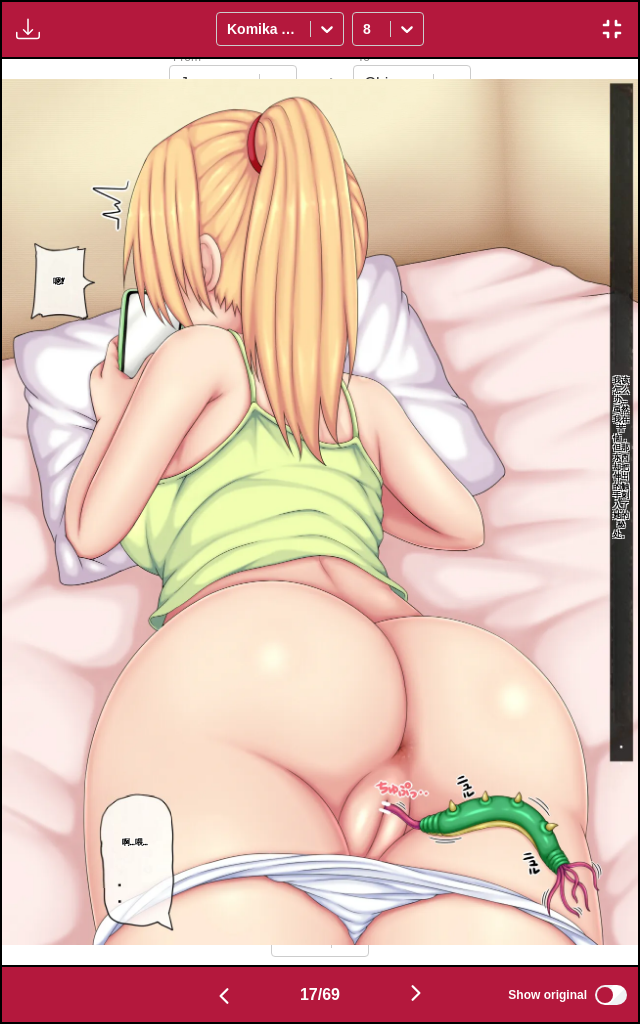 click at bounding box center (416, 993) 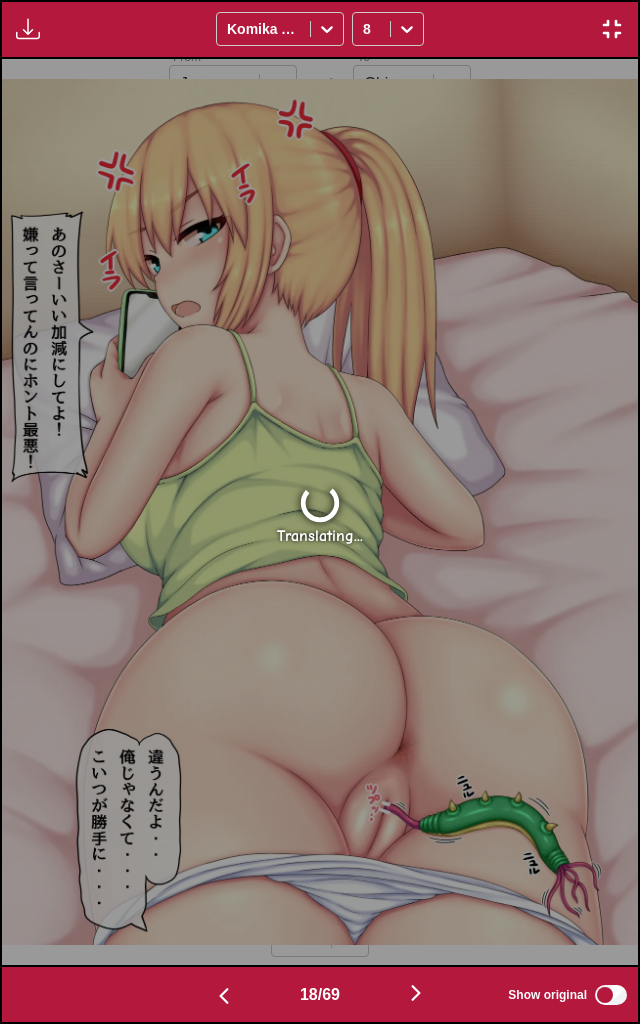 click at bounding box center [416, 993] 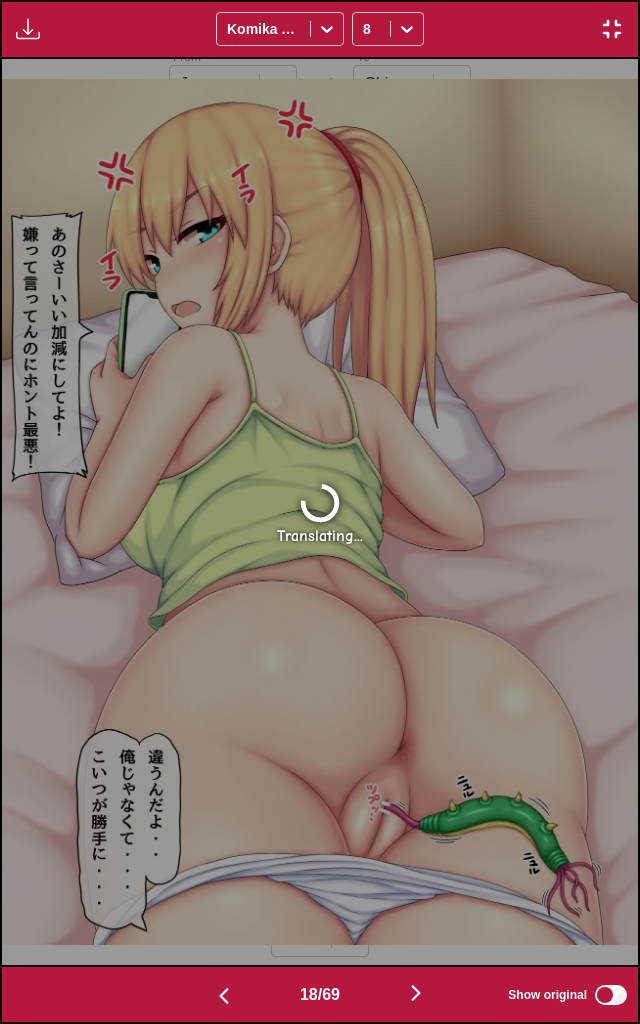scroll, scrollTop: 0, scrollLeft: 11448, axis: horizontal 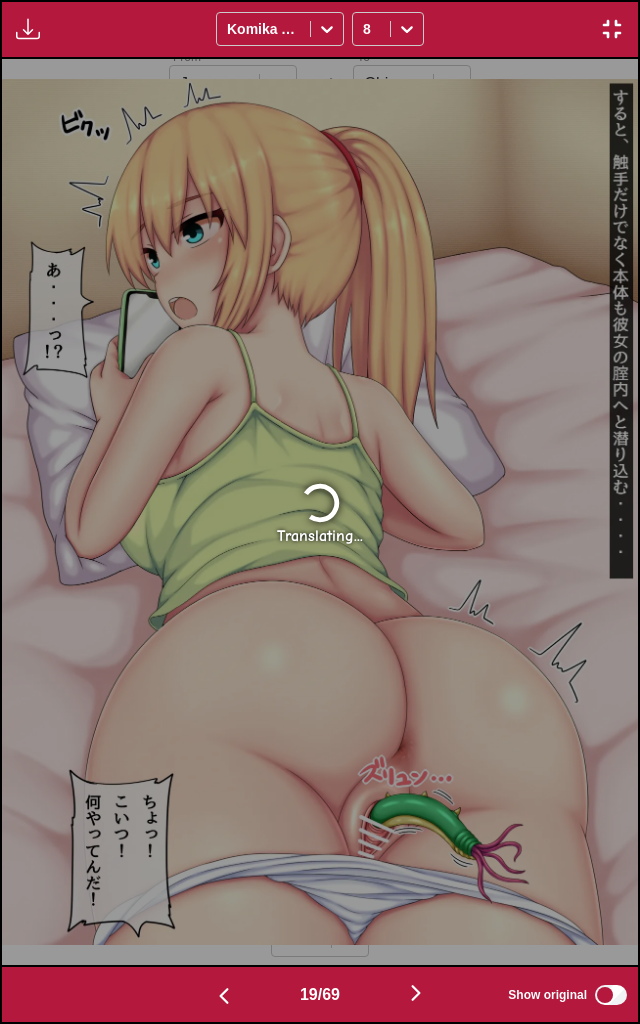 click at bounding box center [224, 994] 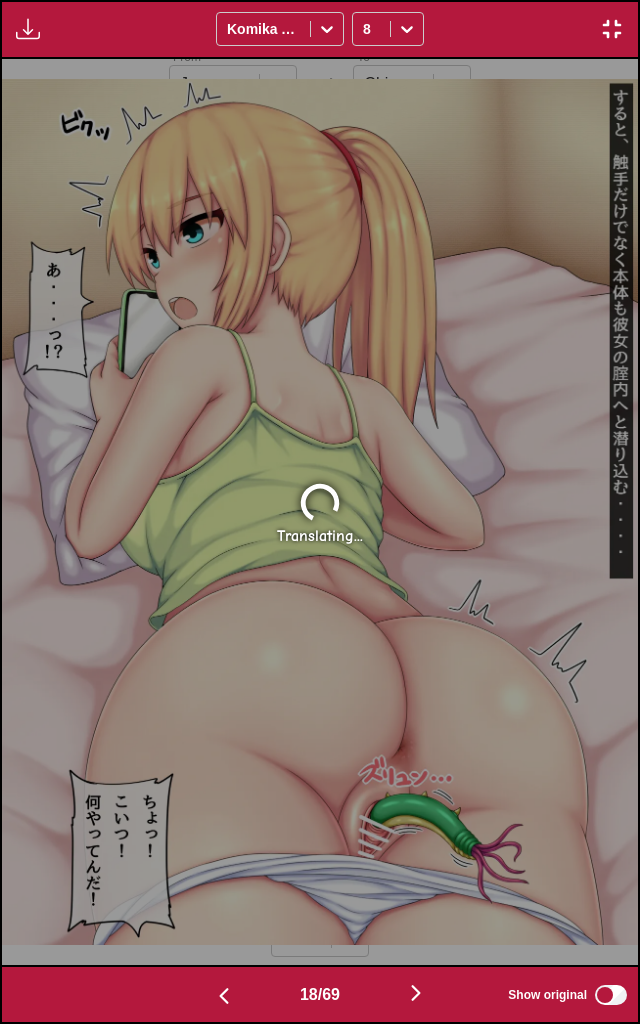 scroll, scrollTop: 0, scrollLeft: 10812, axis: horizontal 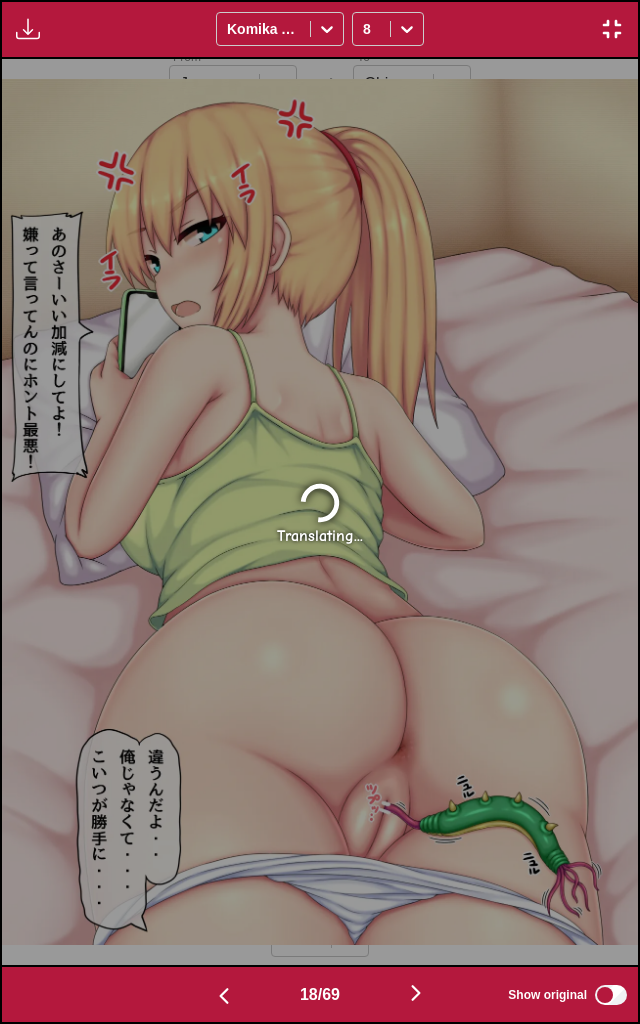 click at bounding box center (612, 29) 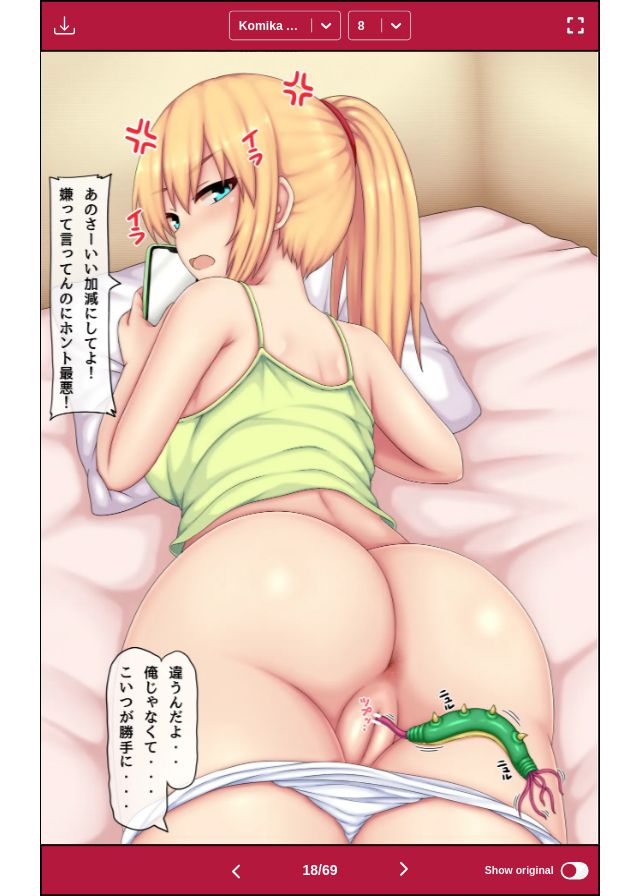 scroll, scrollTop: 518, scrollLeft: 0, axis: vertical 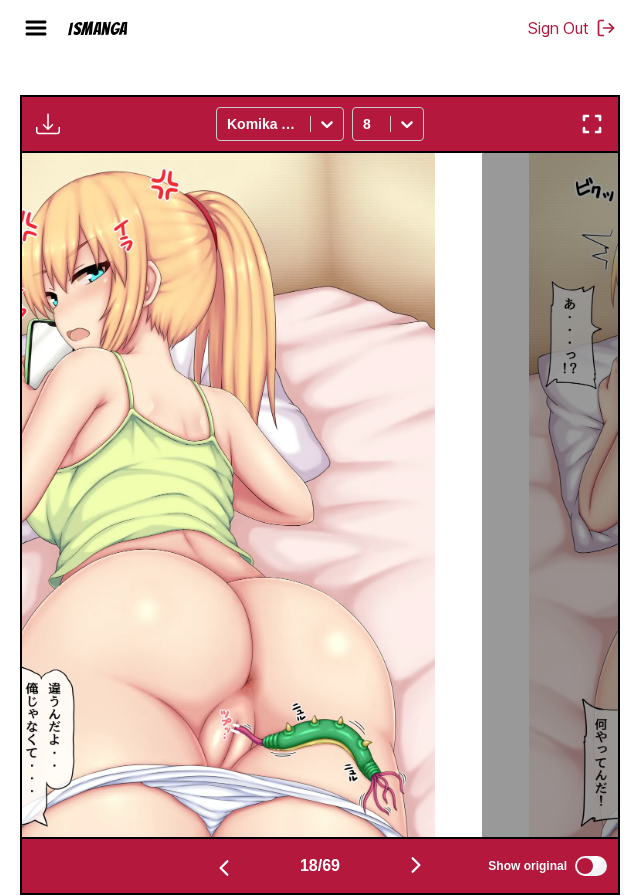 click at bounding box center (184, 495) 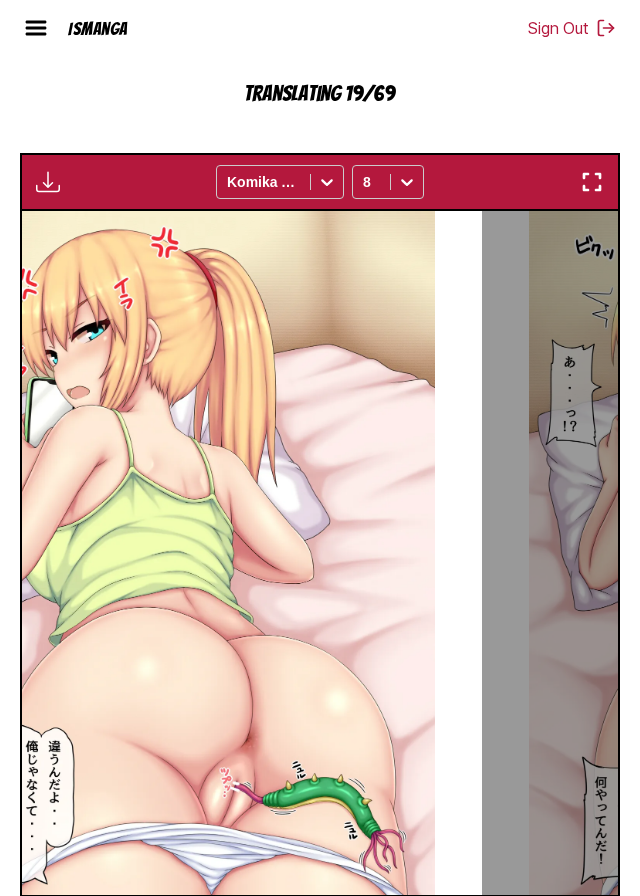 scroll, scrollTop: 729, scrollLeft: 0, axis: vertical 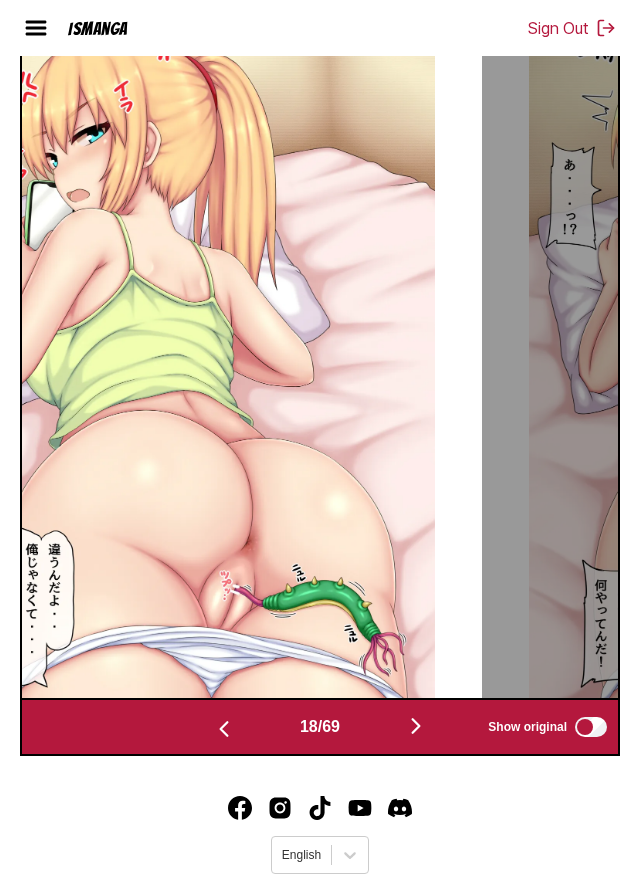 click at bounding box center (416, 726) 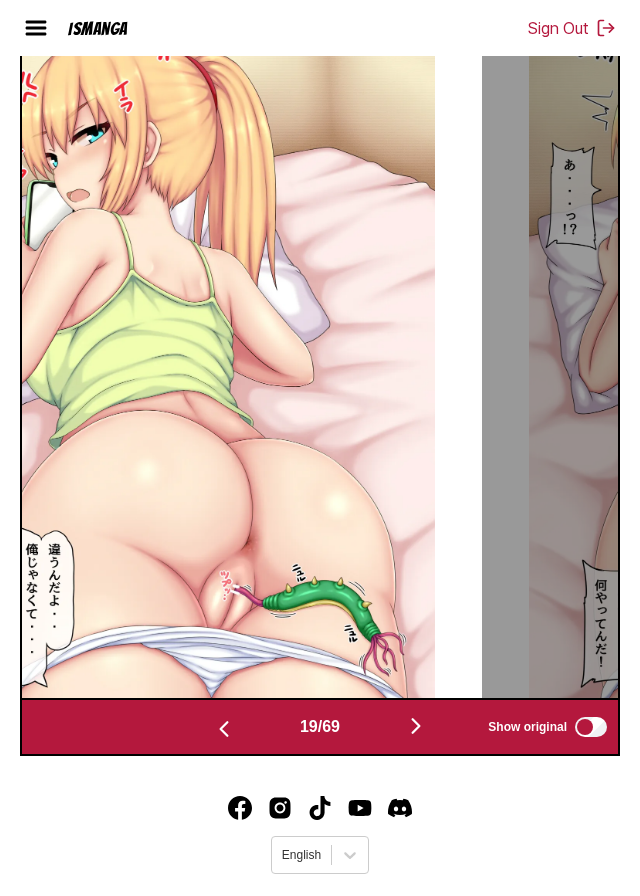 click at bounding box center (224, 729) 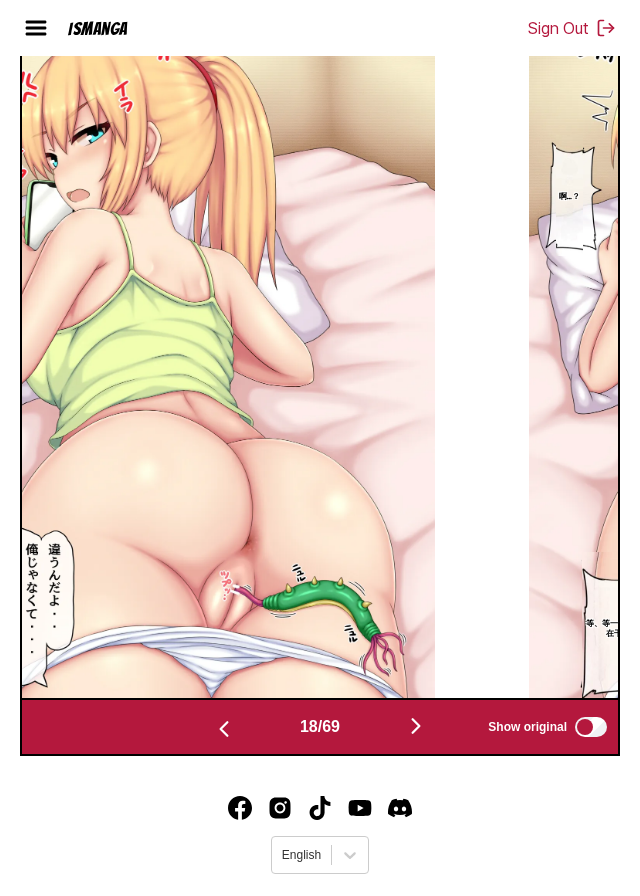 click at bounding box center [224, 729] 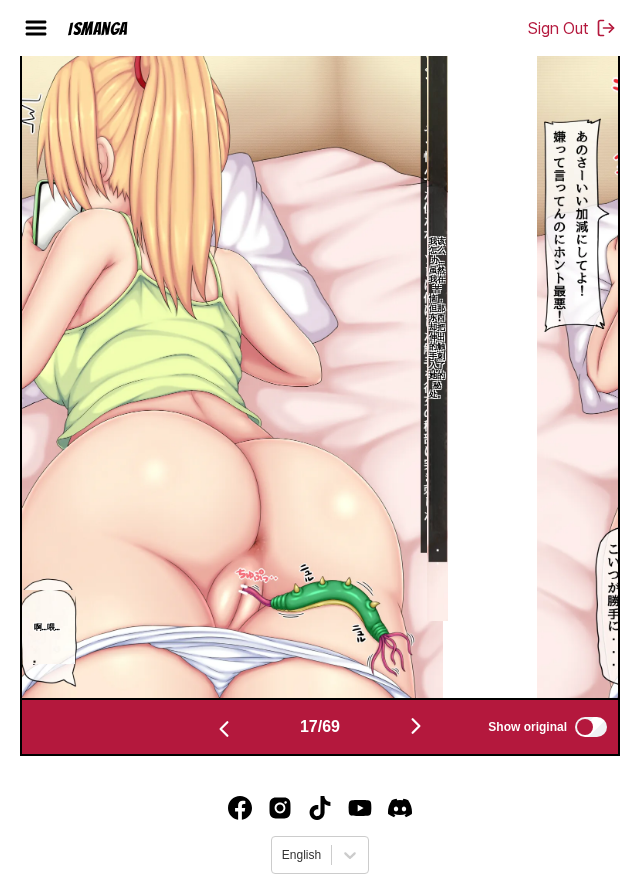 click at bounding box center [416, 726] 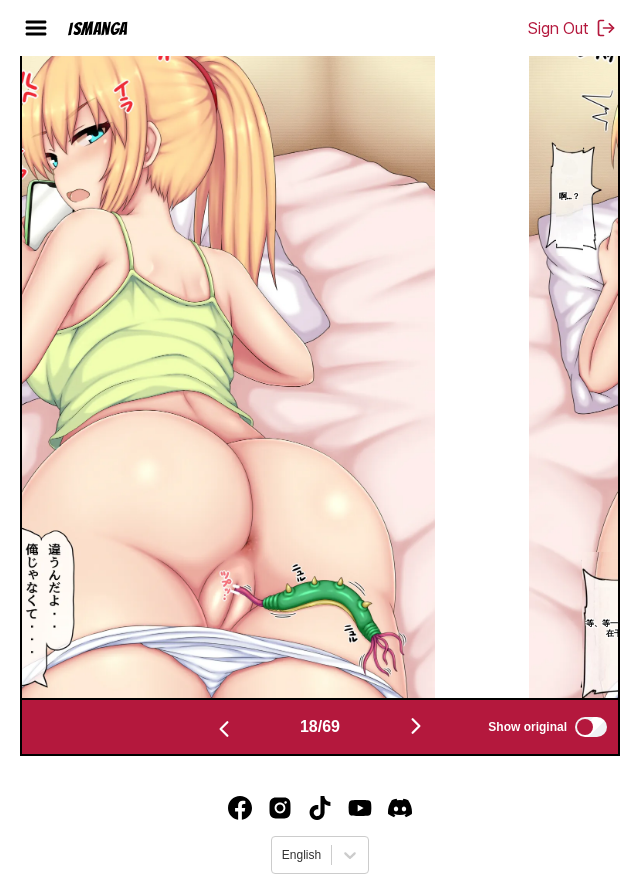 click at bounding box center [416, 726] 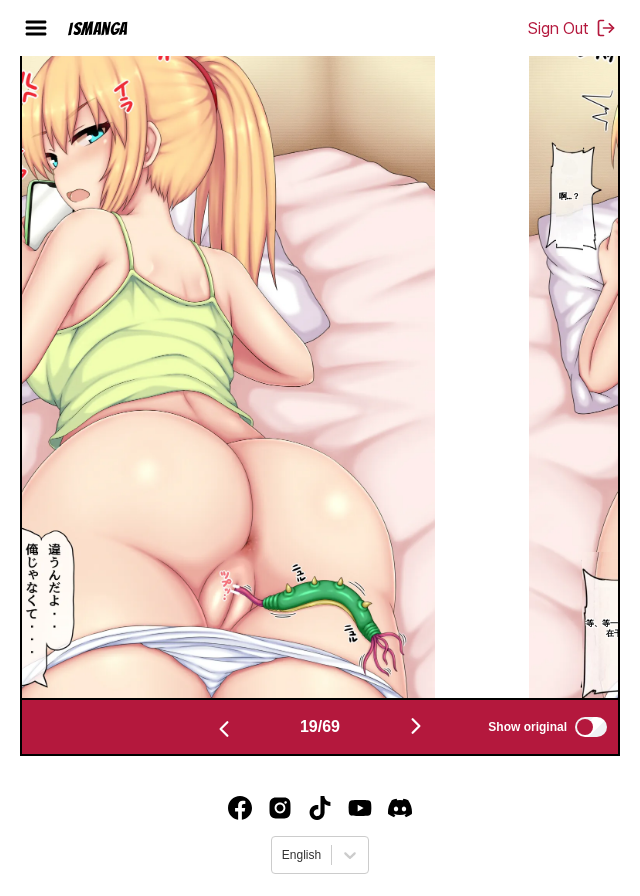 scroll, scrollTop: 0, scrollLeft: 10872, axis: horizontal 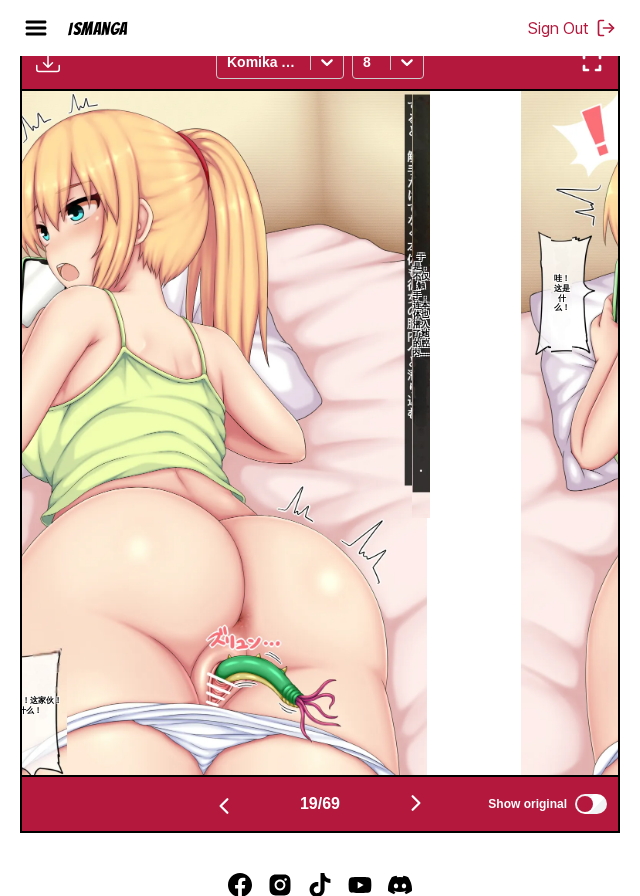 click at bounding box center (592, 62) 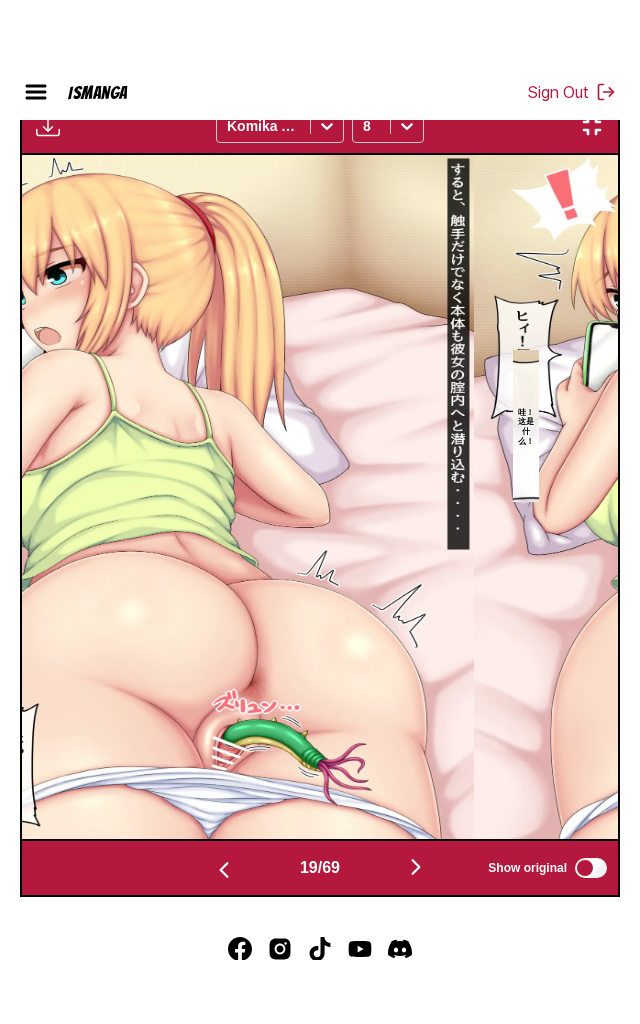 scroll, scrollTop: 215, scrollLeft: 0, axis: vertical 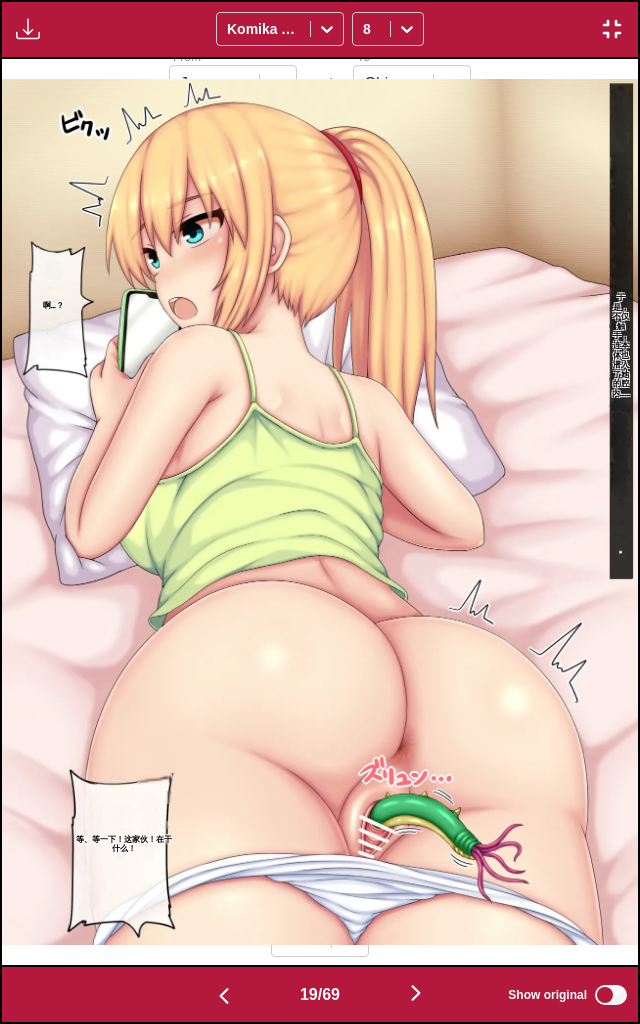 click at bounding box center (416, 994) 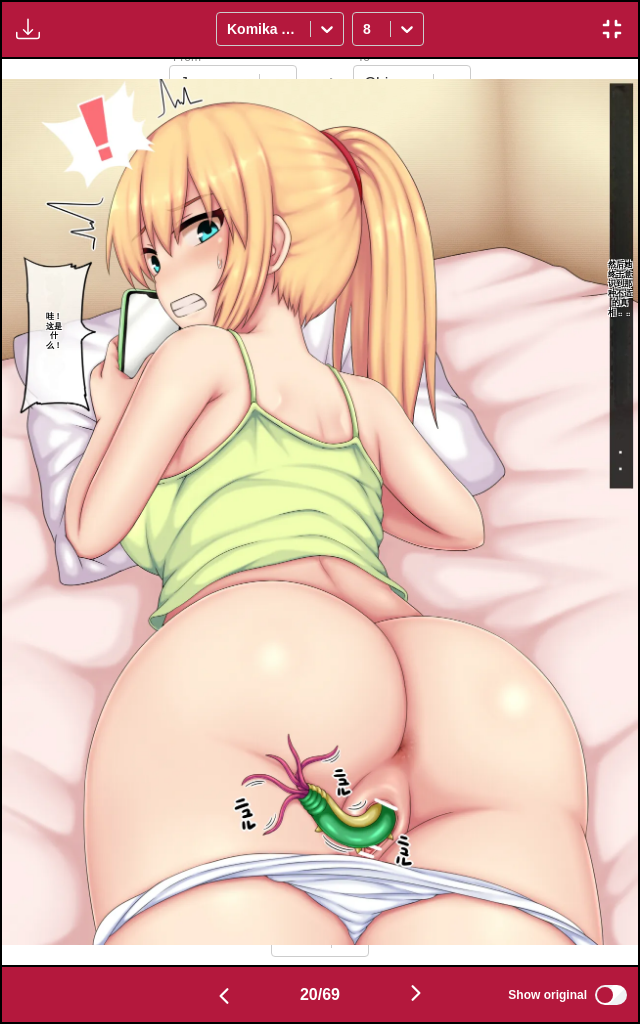 click at bounding box center [416, 993] 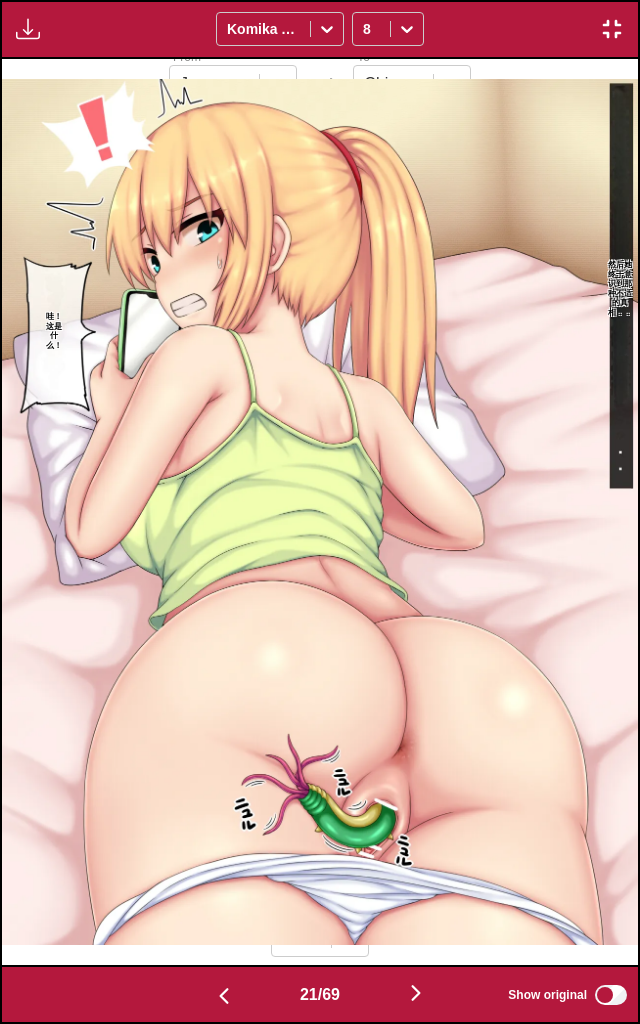 scroll, scrollTop: 0, scrollLeft: 12720, axis: horizontal 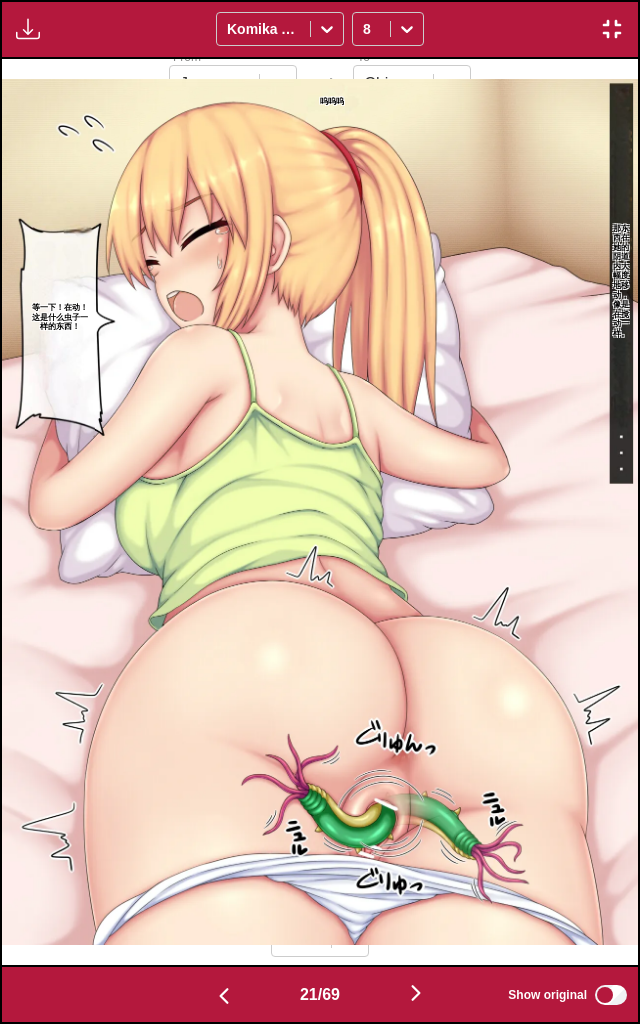 click at bounding box center [416, 994] 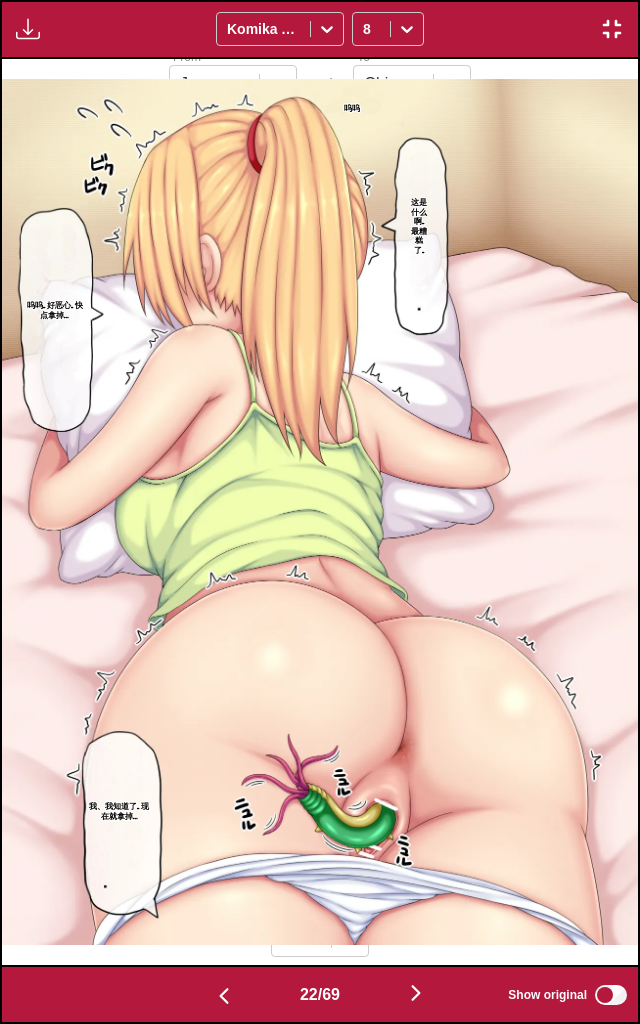 click at bounding box center [416, 993] 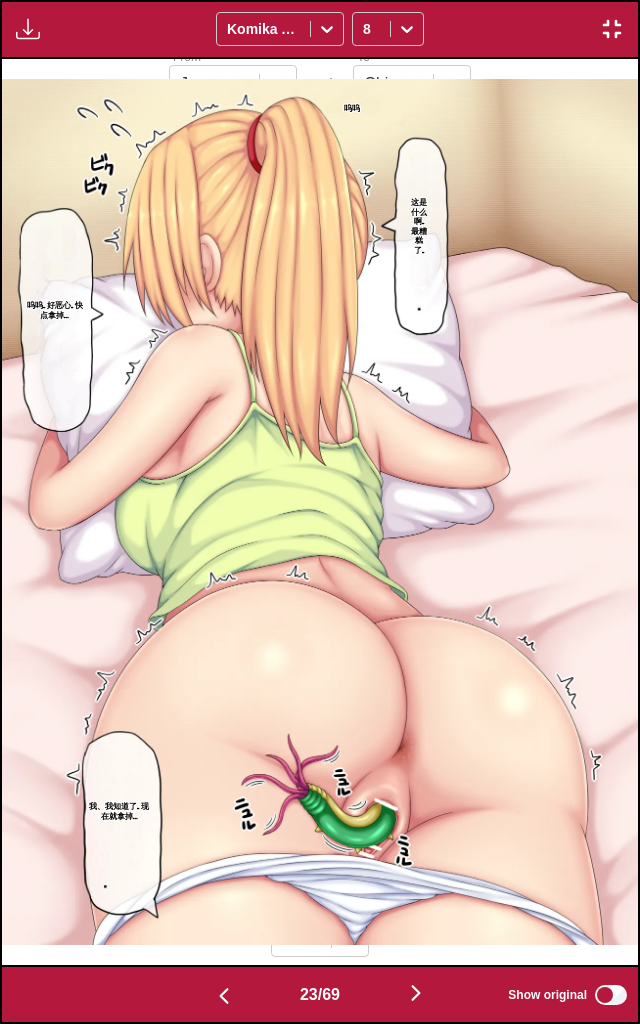 scroll, scrollTop: 0, scrollLeft: 13992, axis: horizontal 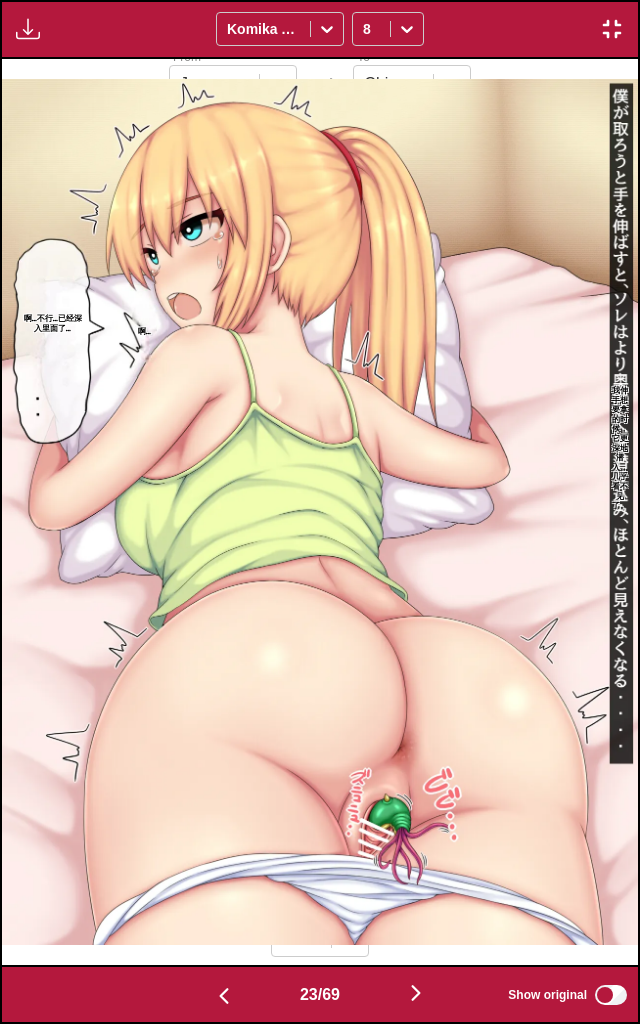 click at bounding box center (416, 993) 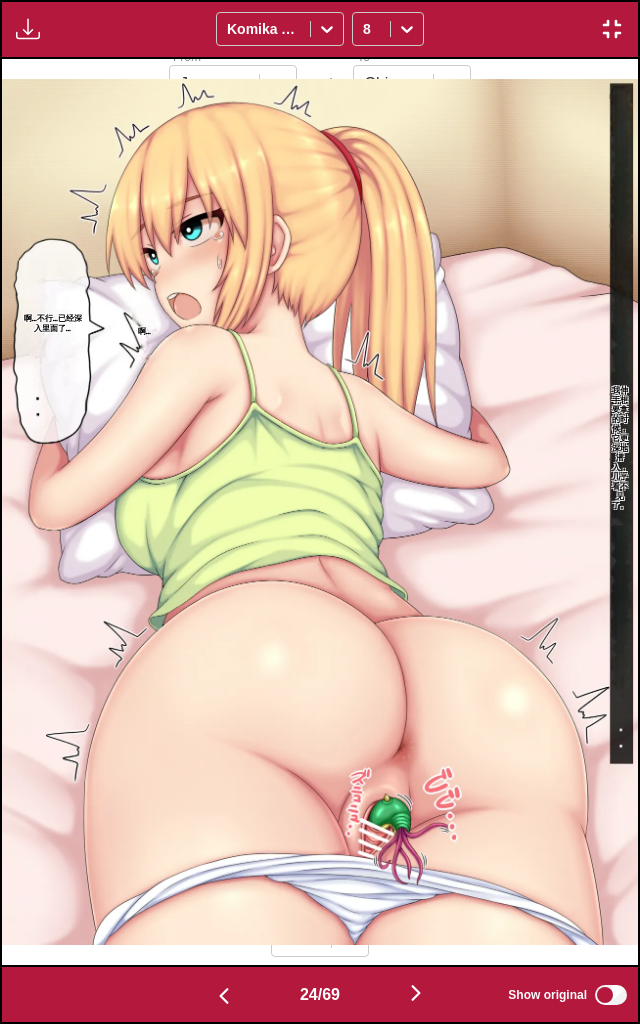 scroll, scrollTop: 0, scrollLeft: 14628, axis: horizontal 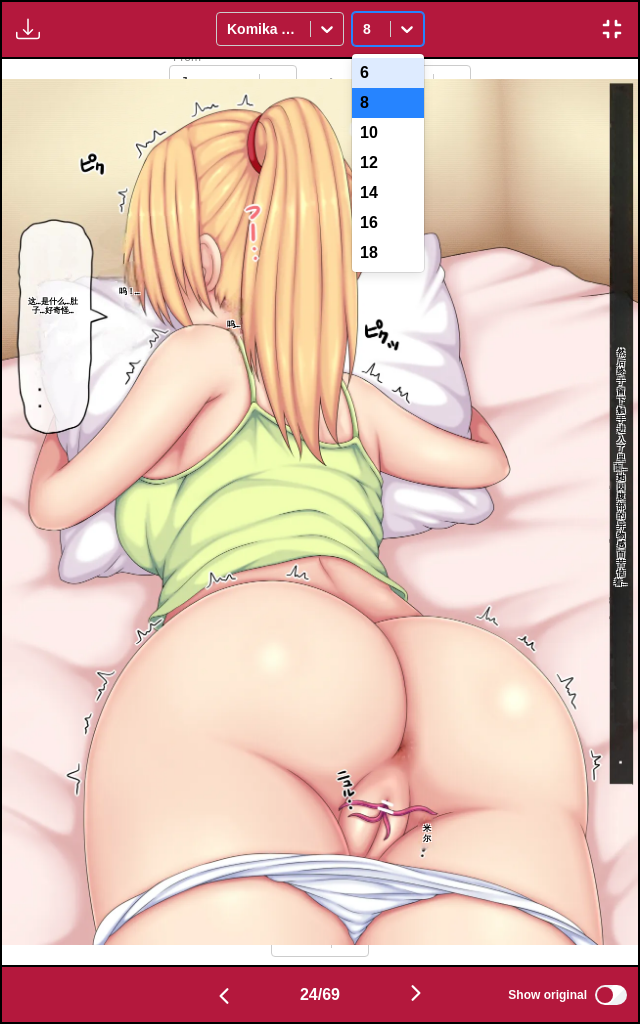 click on "18" at bounding box center [388, 253] 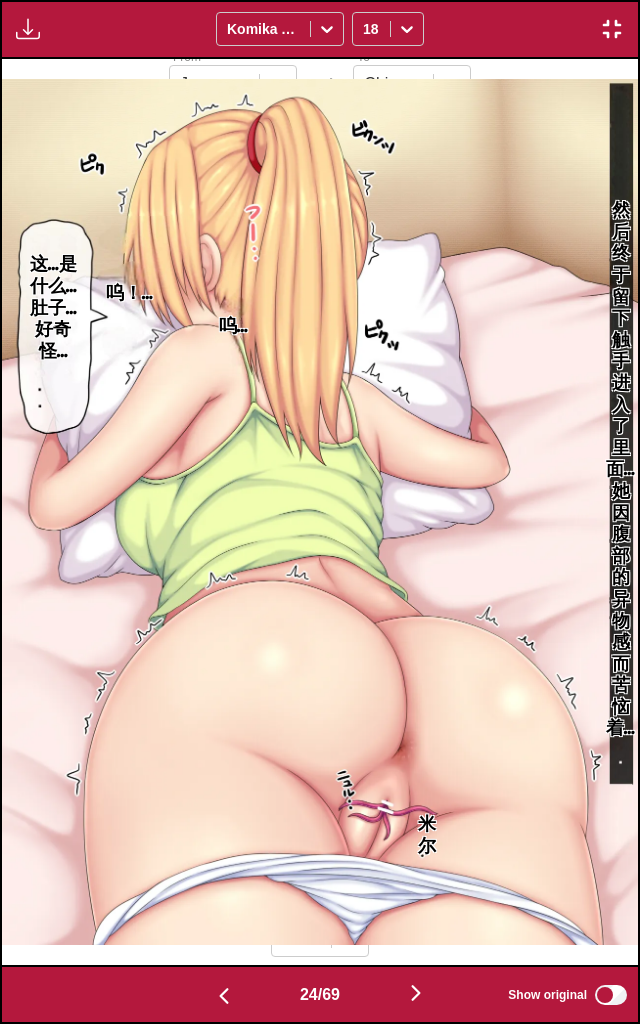 click at bounding box center (416, 993) 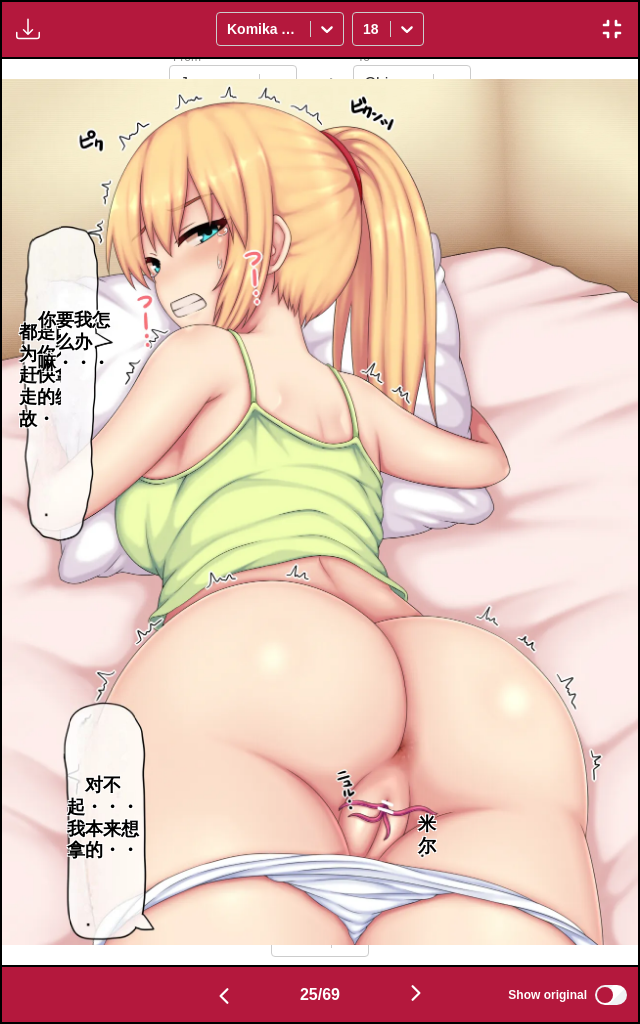 click at bounding box center [416, 993] 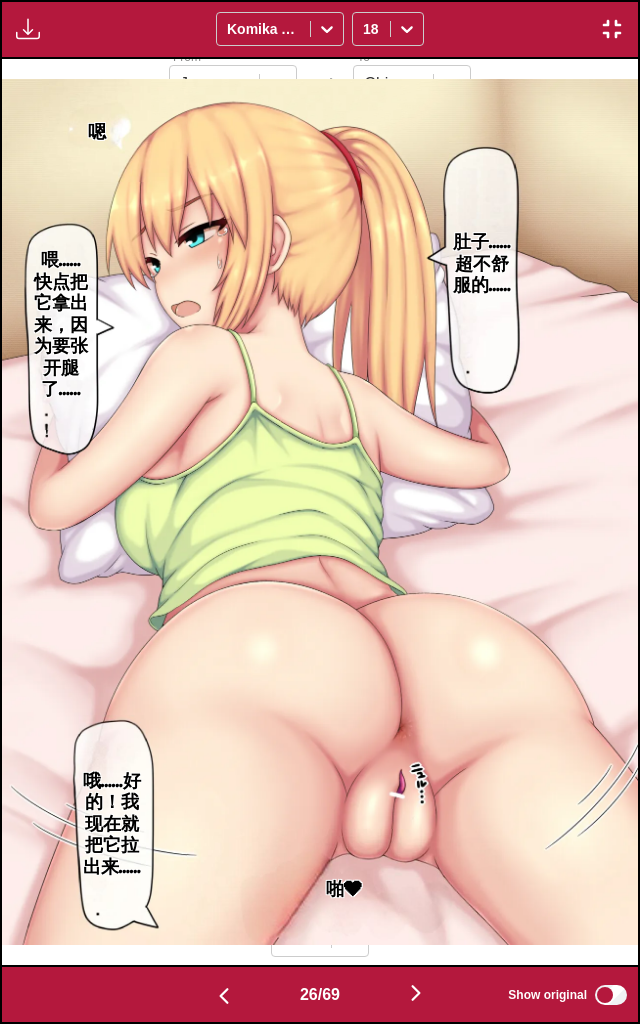 click at bounding box center [224, 996] 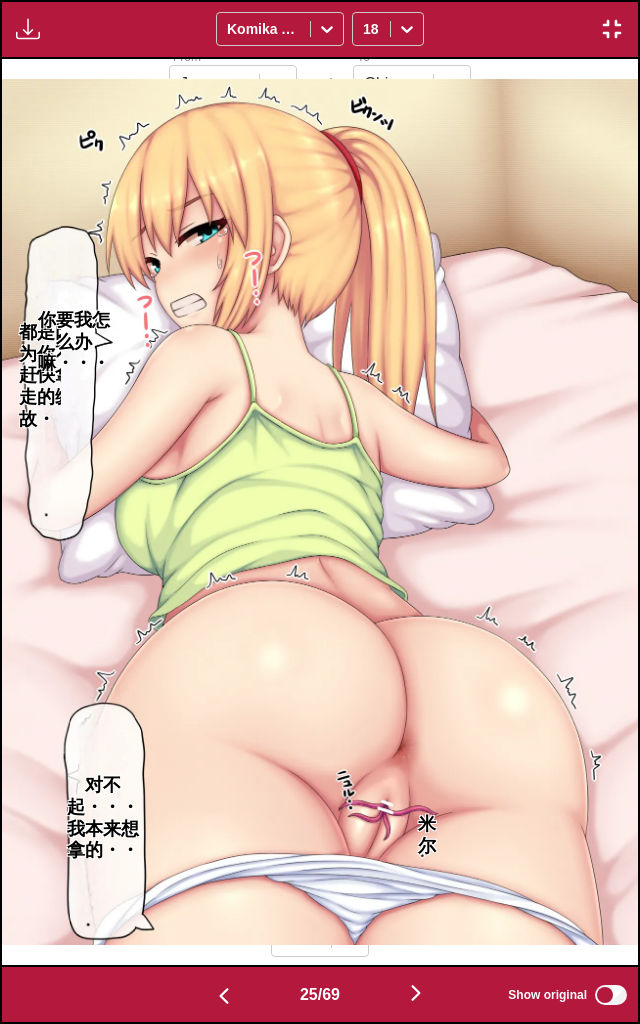 click on "25  /  69 Show original" at bounding box center (320, 994) 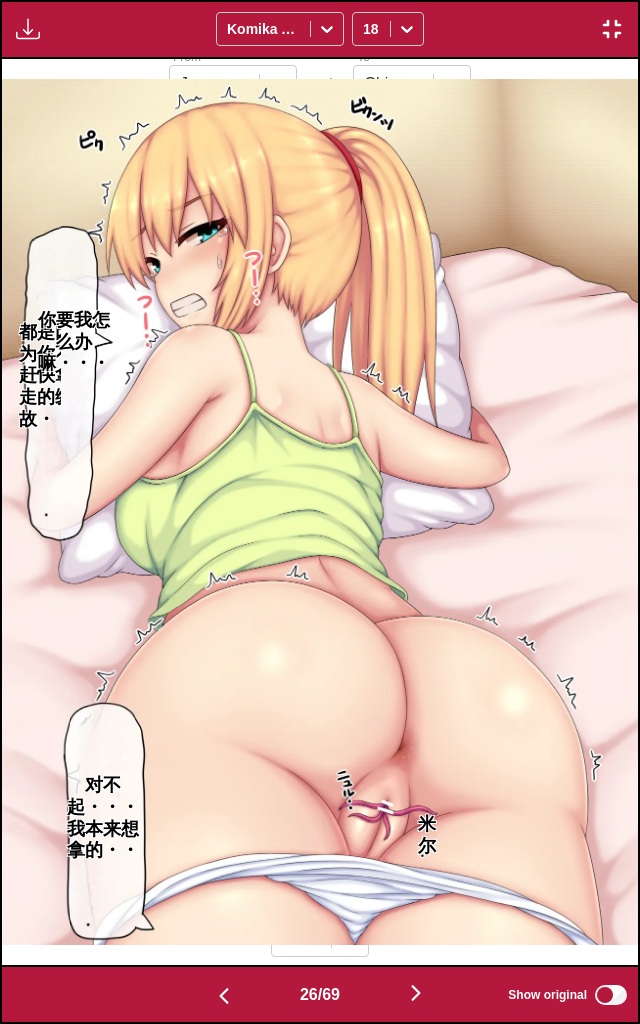 scroll, scrollTop: 0, scrollLeft: 15900, axis: horizontal 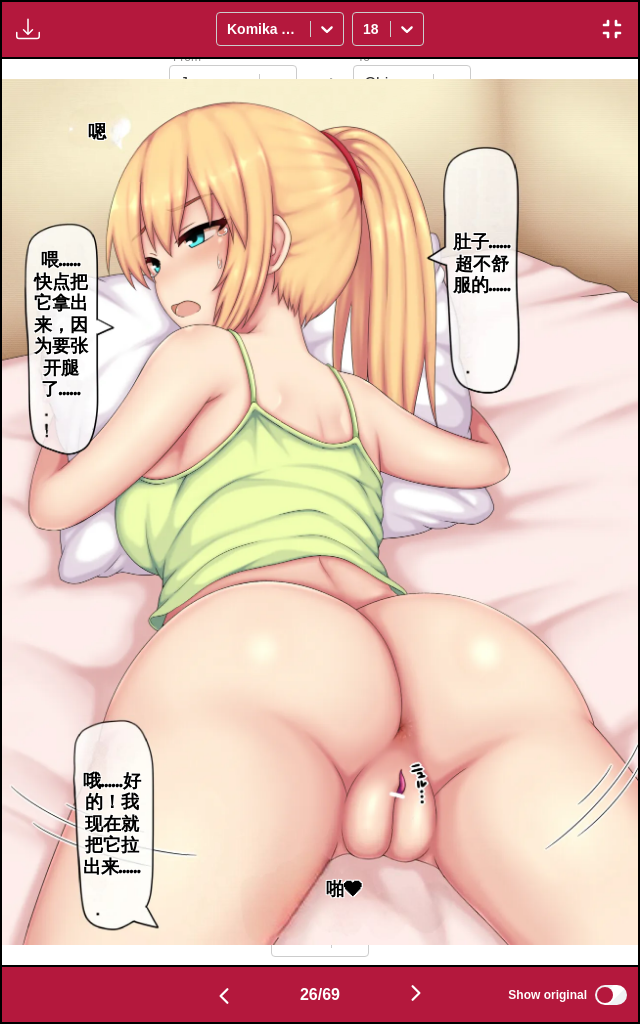 click at bounding box center [416, 994] 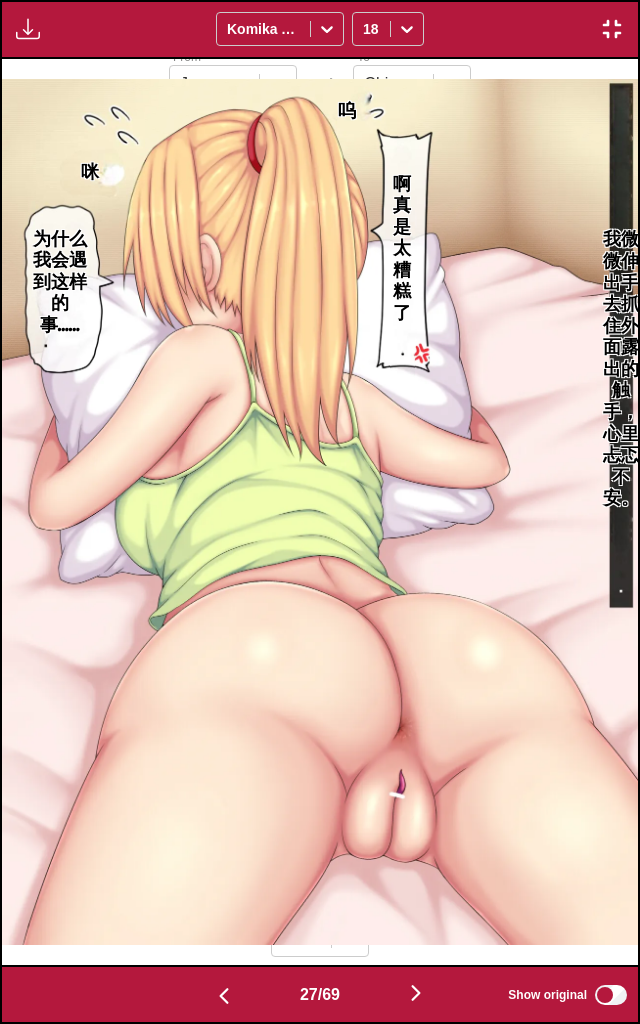 click at bounding box center (416, 993) 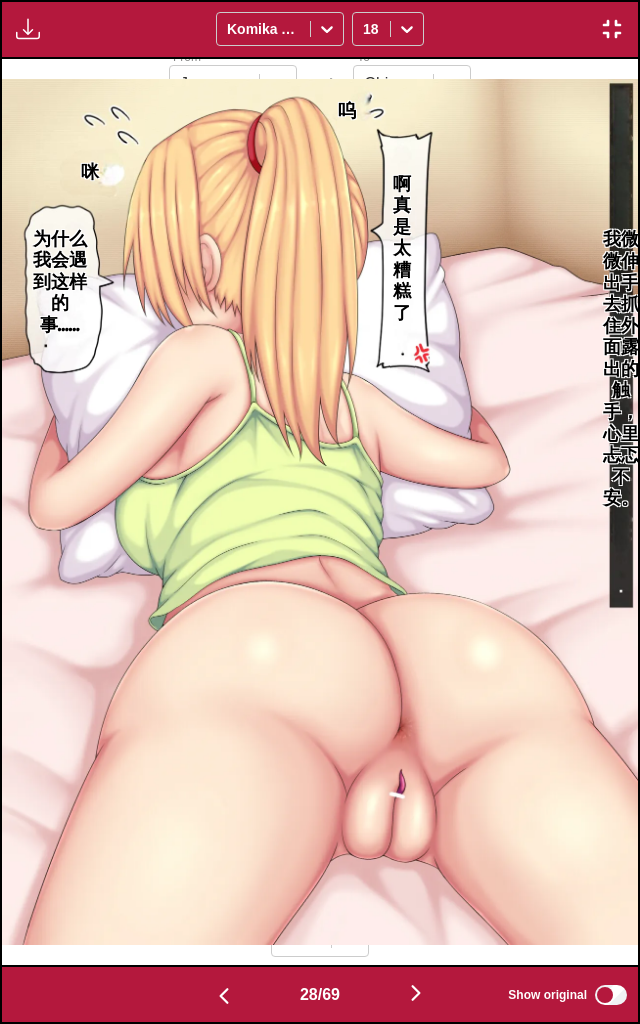 scroll, scrollTop: 0, scrollLeft: 17172, axis: horizontal 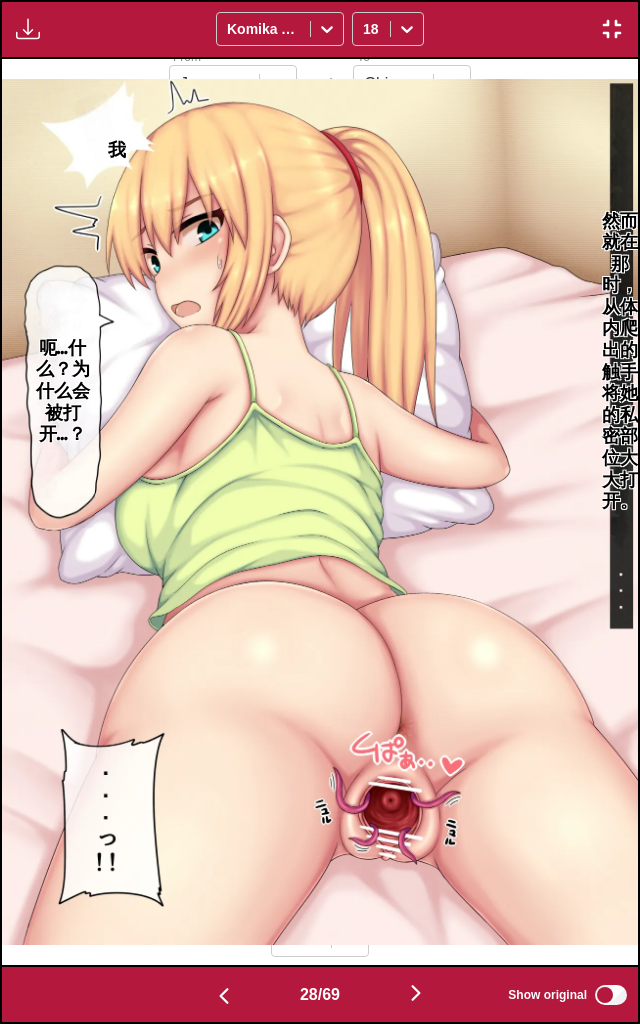 click at bounding box center (416, 993) 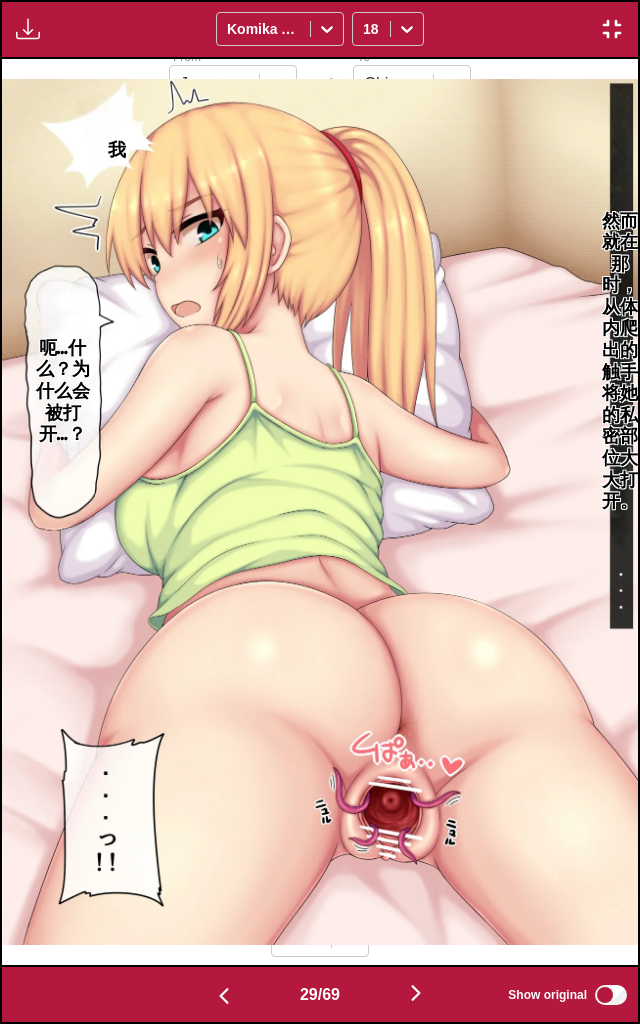 scroll, scrollTop: 0, scrollLeft: 17808, axis: horizontal 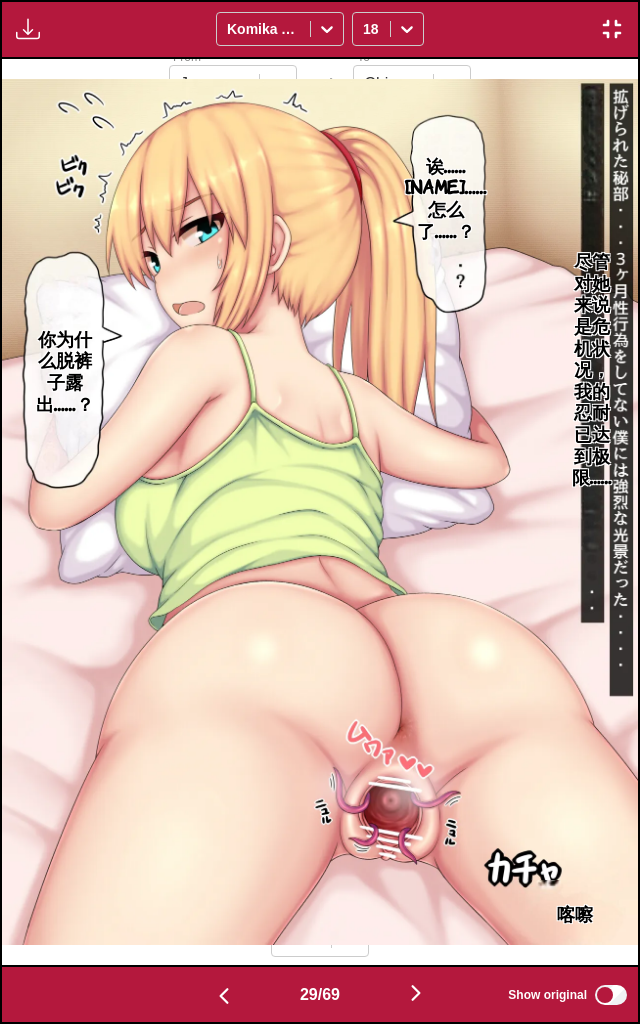 click at bounding box center [416, 993] 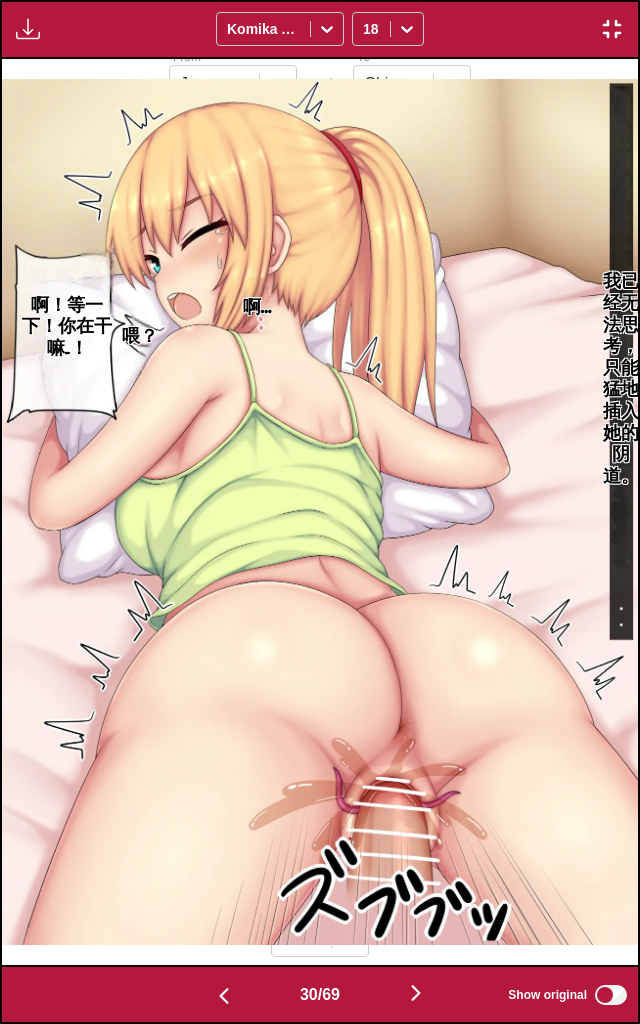 click at bounding box center (416, 993) 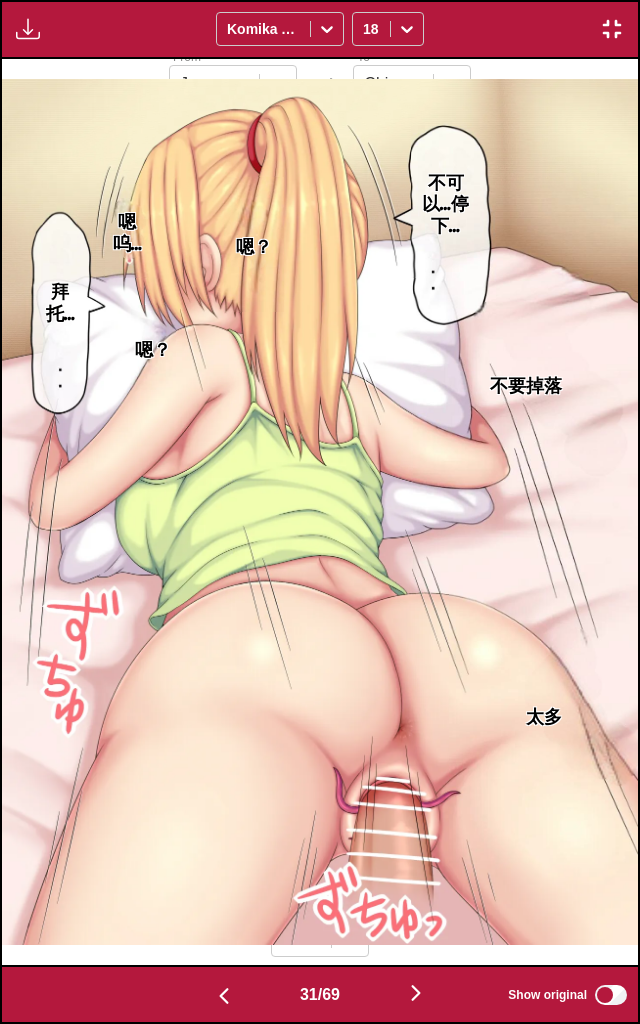 click at bounding box center (416, 993) 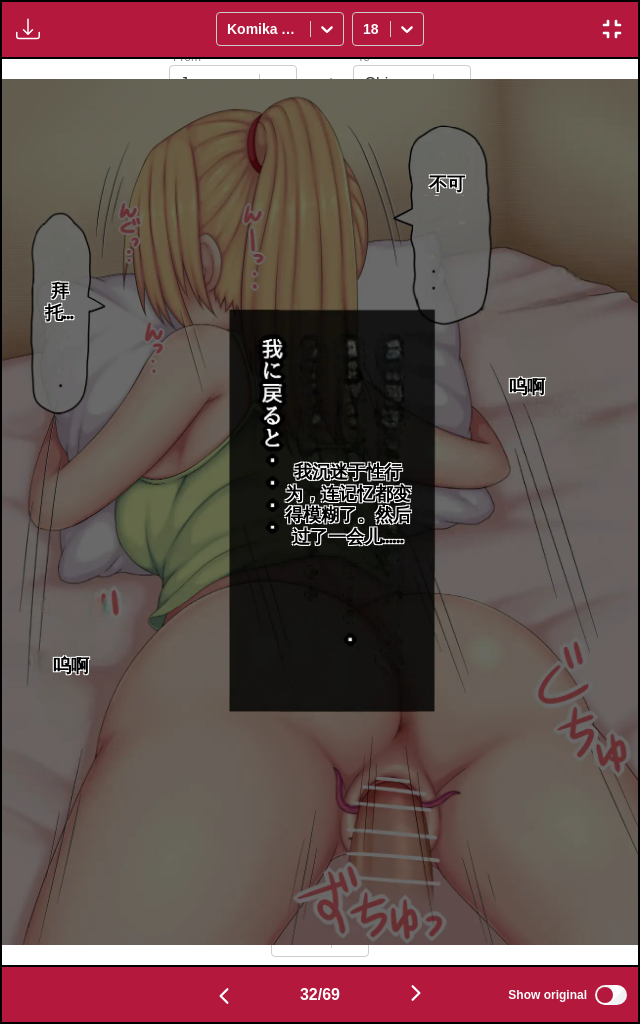 click at bounding box center [224, 996] 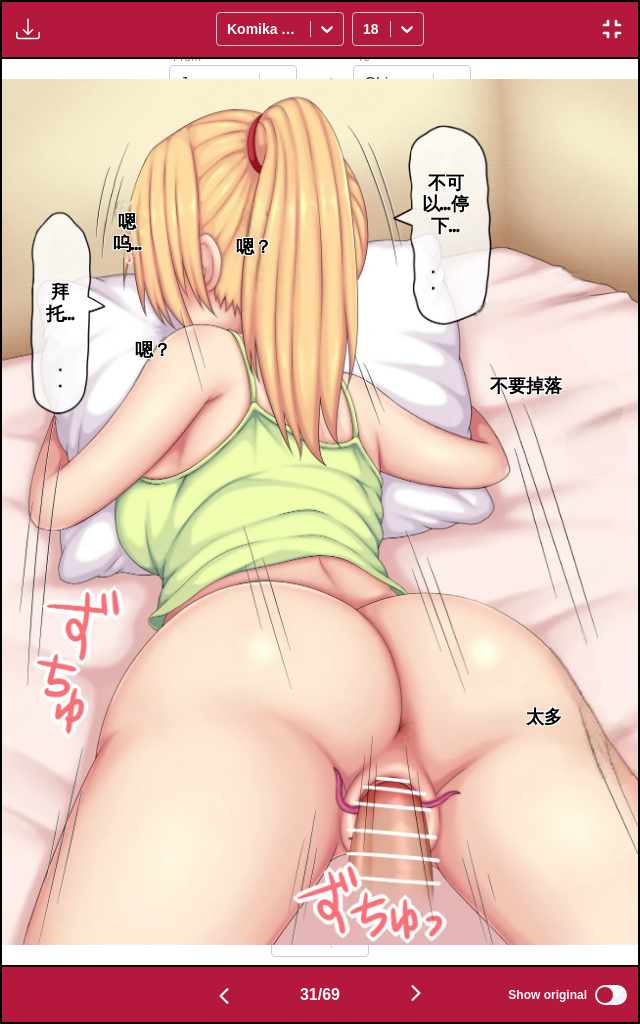 click at bounding box center [416, 993] 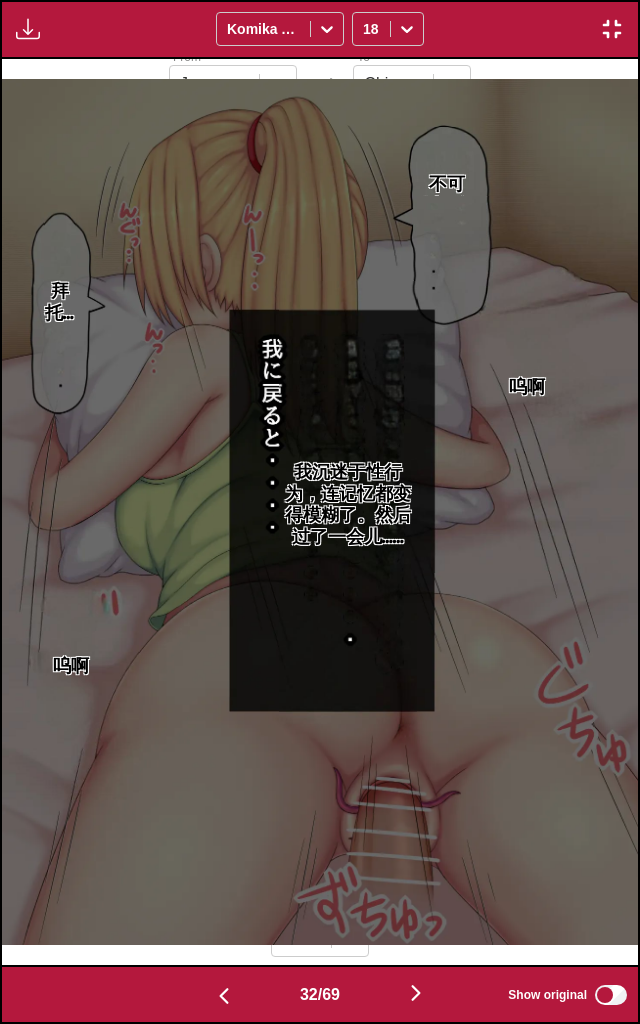 click at bounding box center [416, 993] 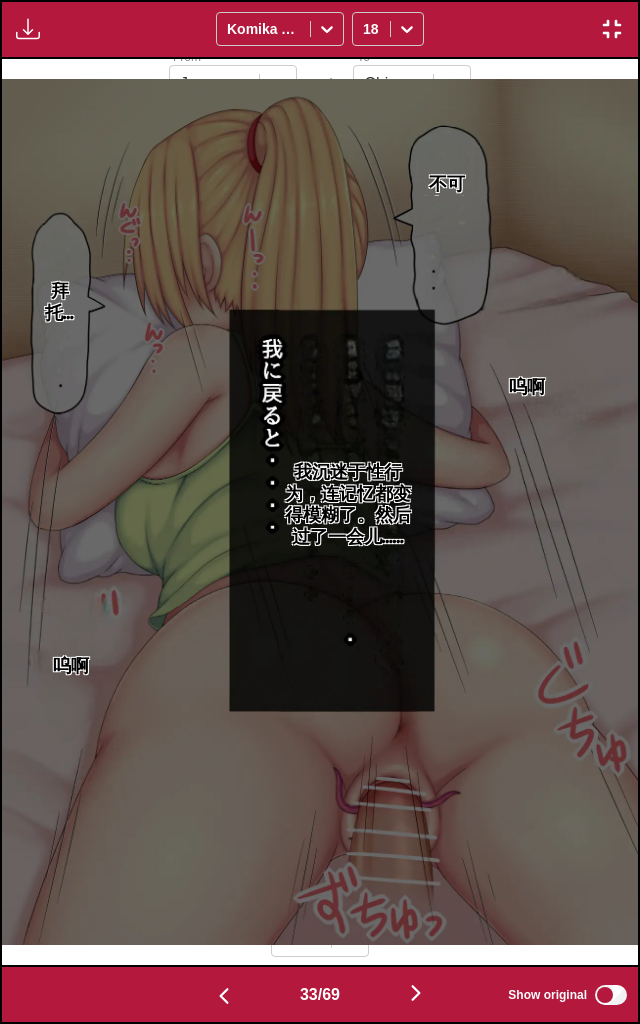 scroll, scrollTop: 0, scrollLeft: 20352, axis: horizontal 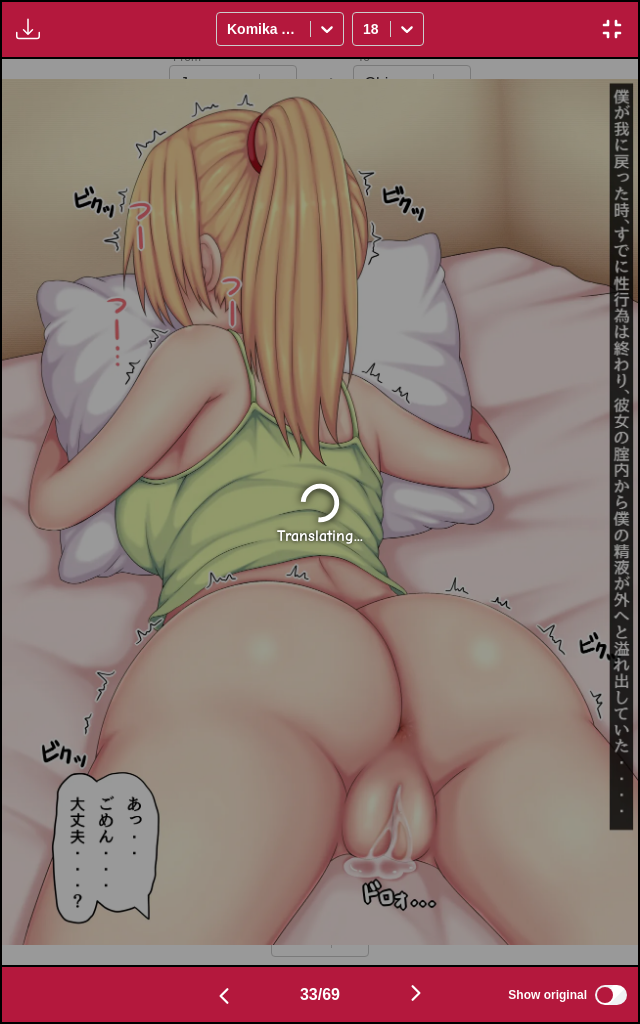 click at bounding box center (416, 993) 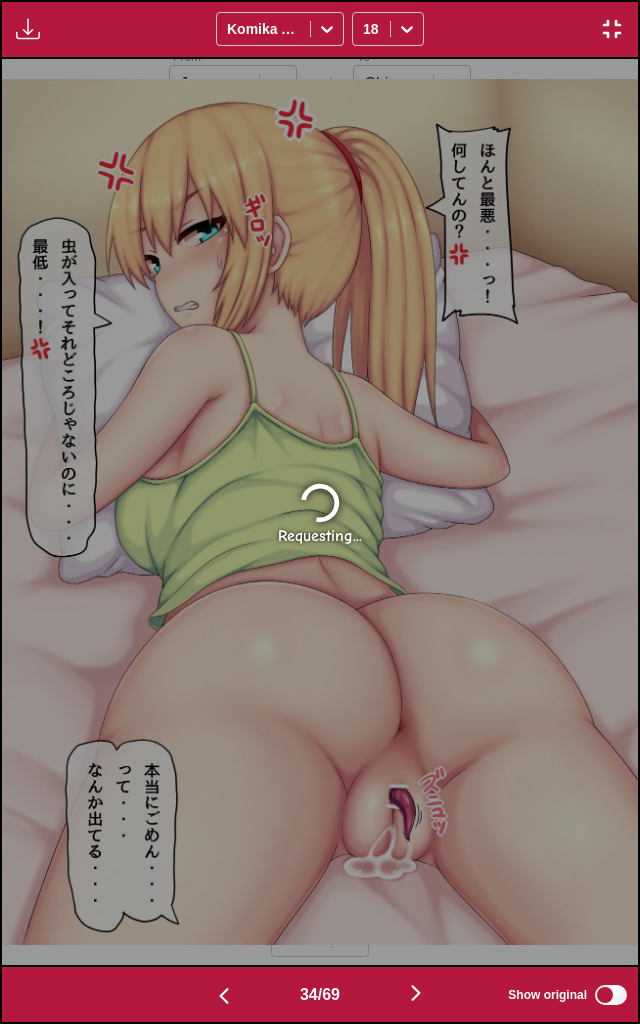 click at bounding box center [224, 994] 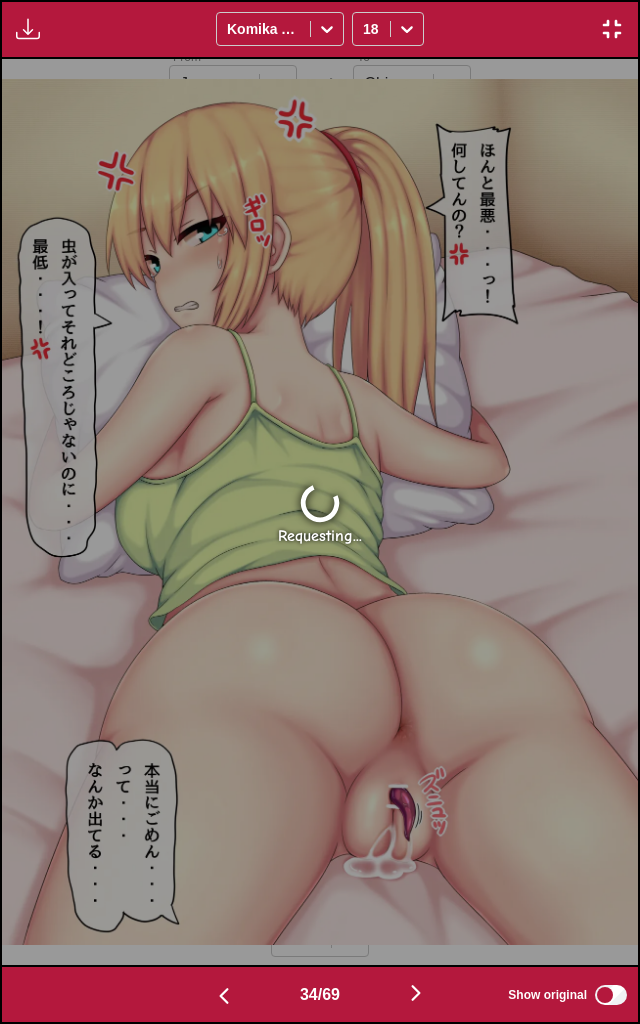 scroll, scrollTop: 0, scrollLeft: 20352, axis: horizontal 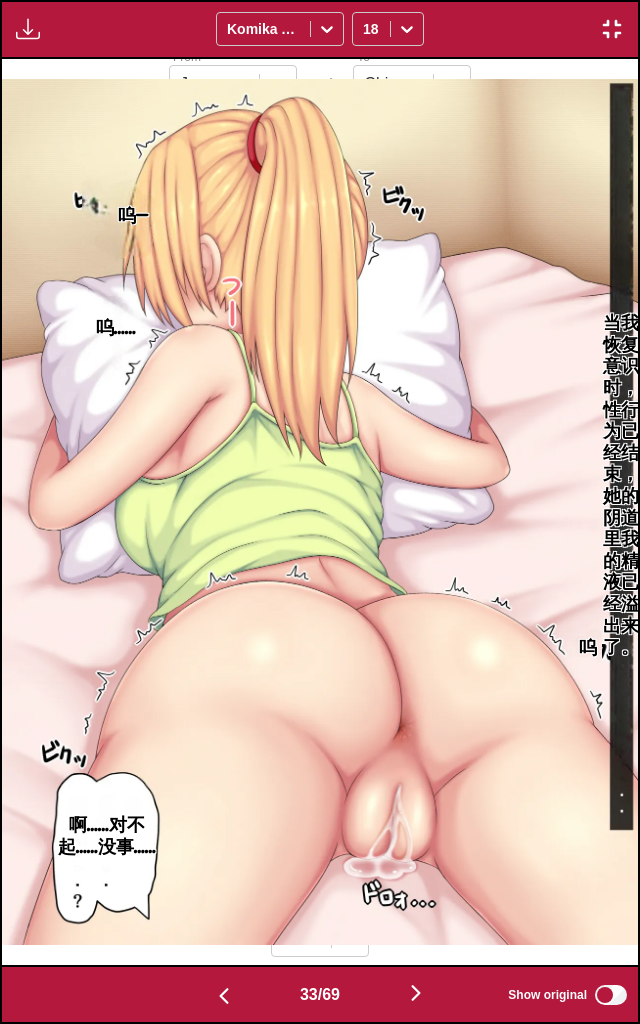 click at bounding box center (416, 993) 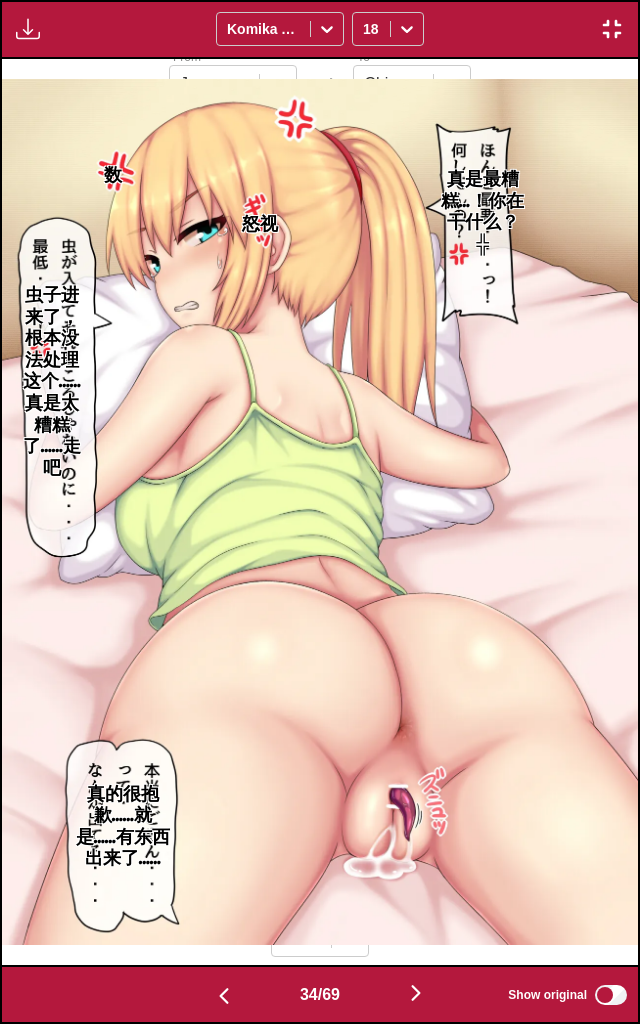 click at bounding box center [416, 993] 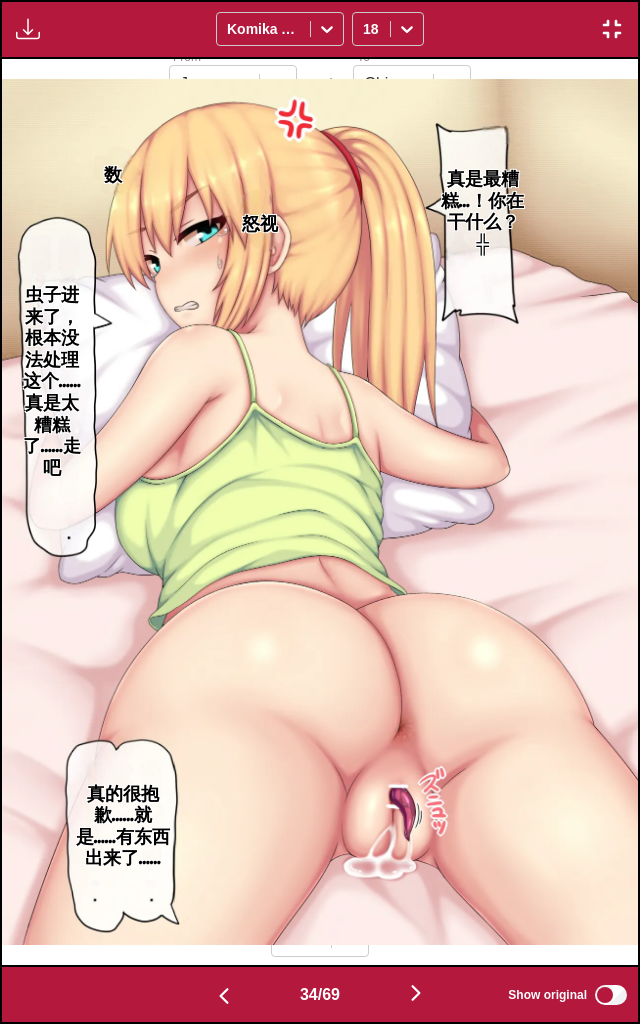scroll, scrollTop: 0, scrollLeft: 21624, axis: horizontal 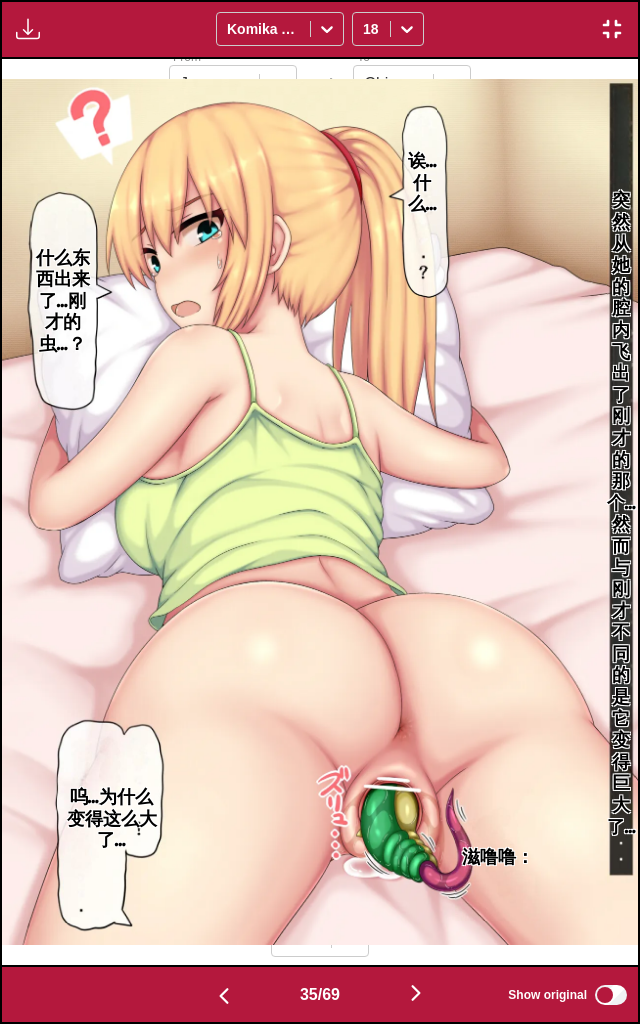 click at bounding box center (416, 993) 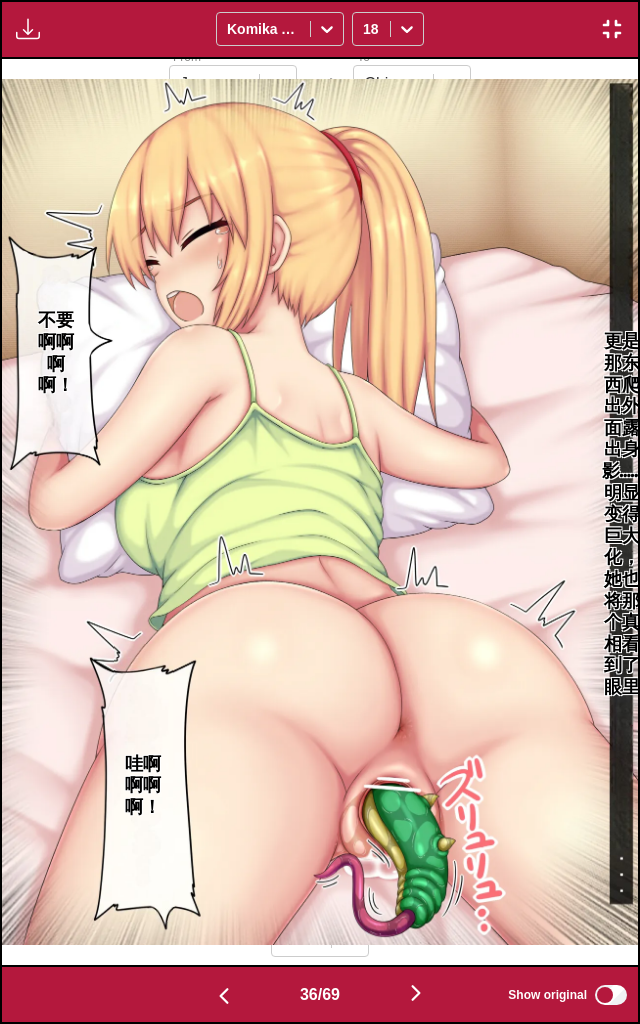 click at bounding box center [416, 993] 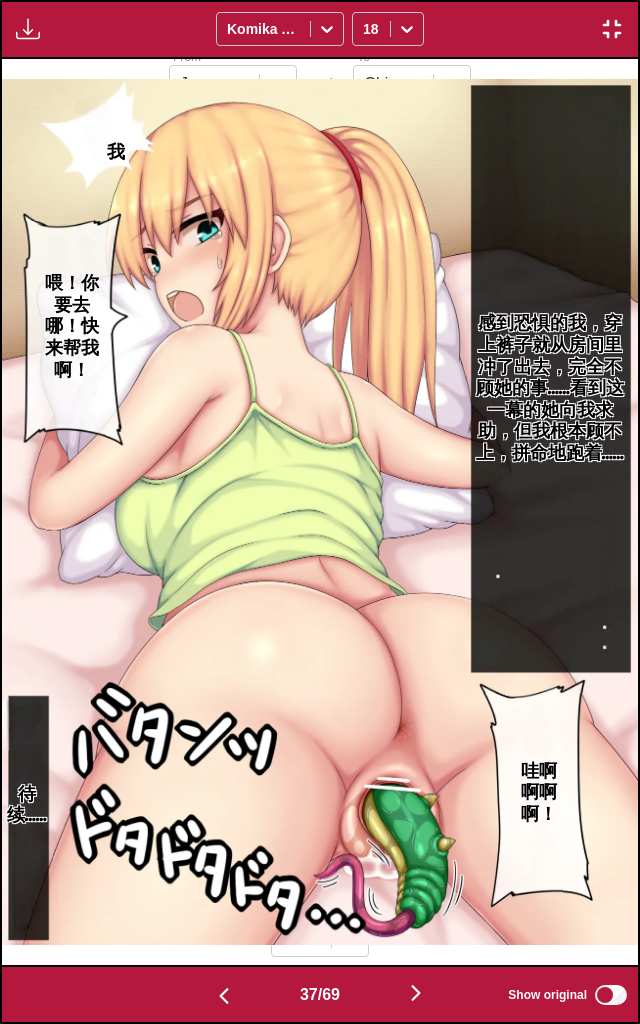 click at bounding box center [416, 993] 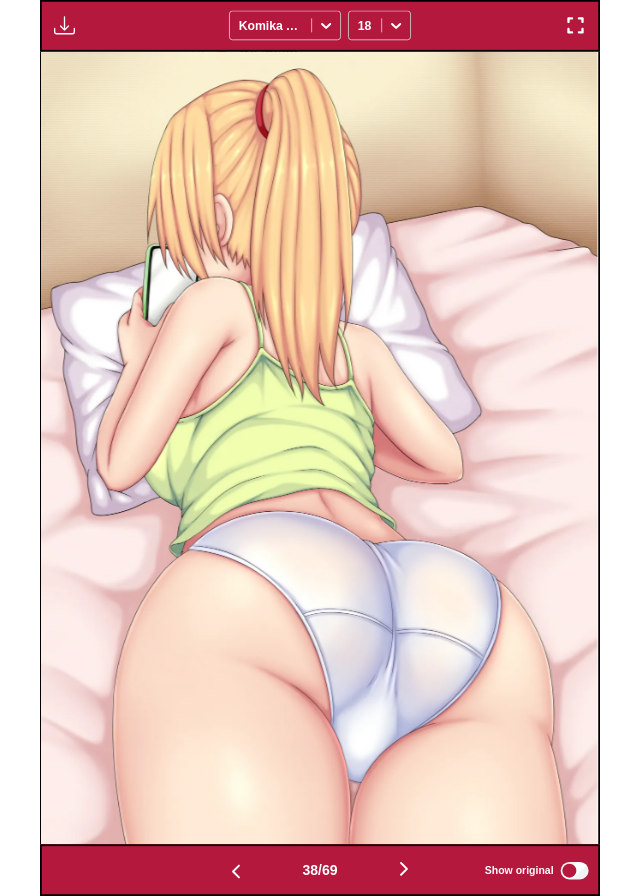 scroll, scrollTop: 571, scrollLeft: 0, axis: vertical 